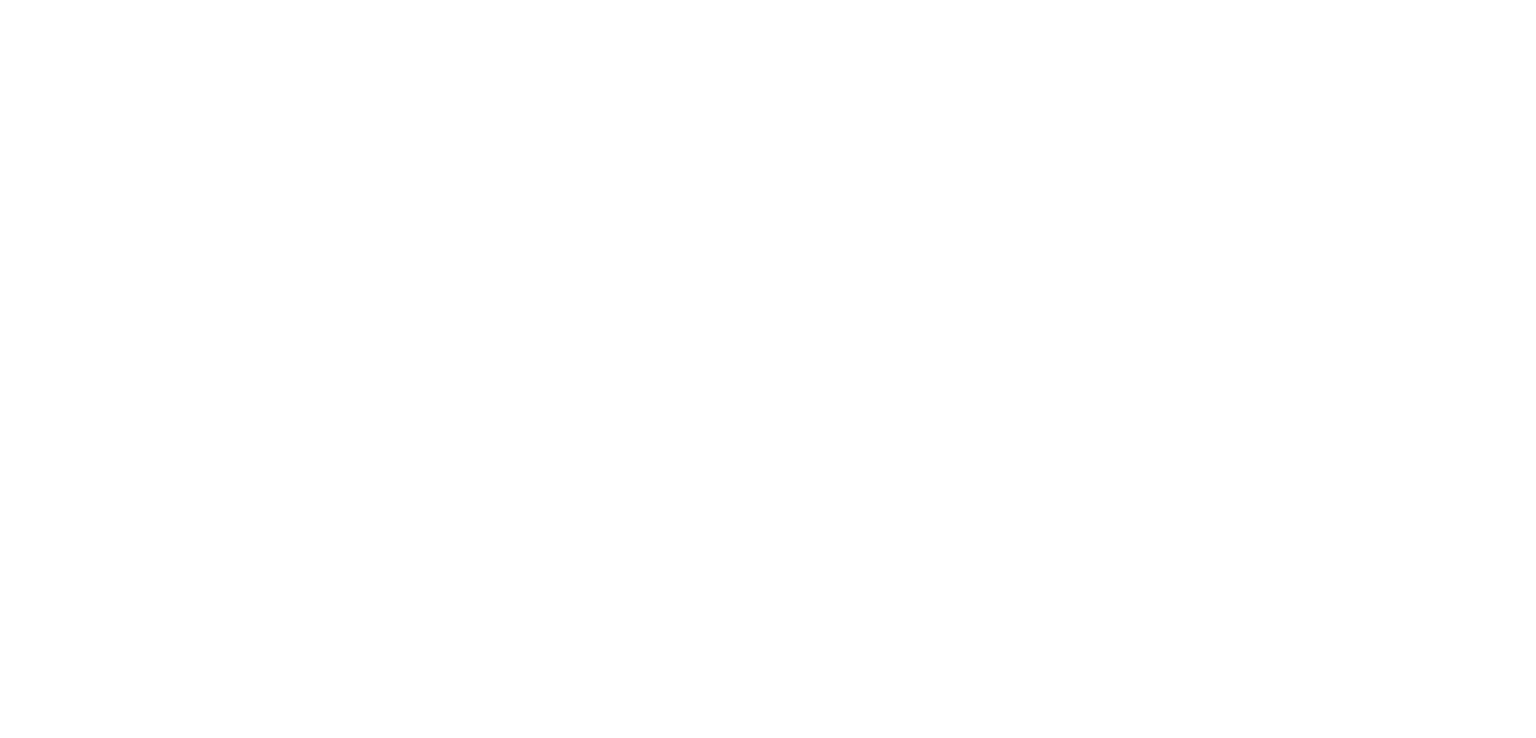 scroll, scrollTop: 0, scrollLeft: 0, axis: both 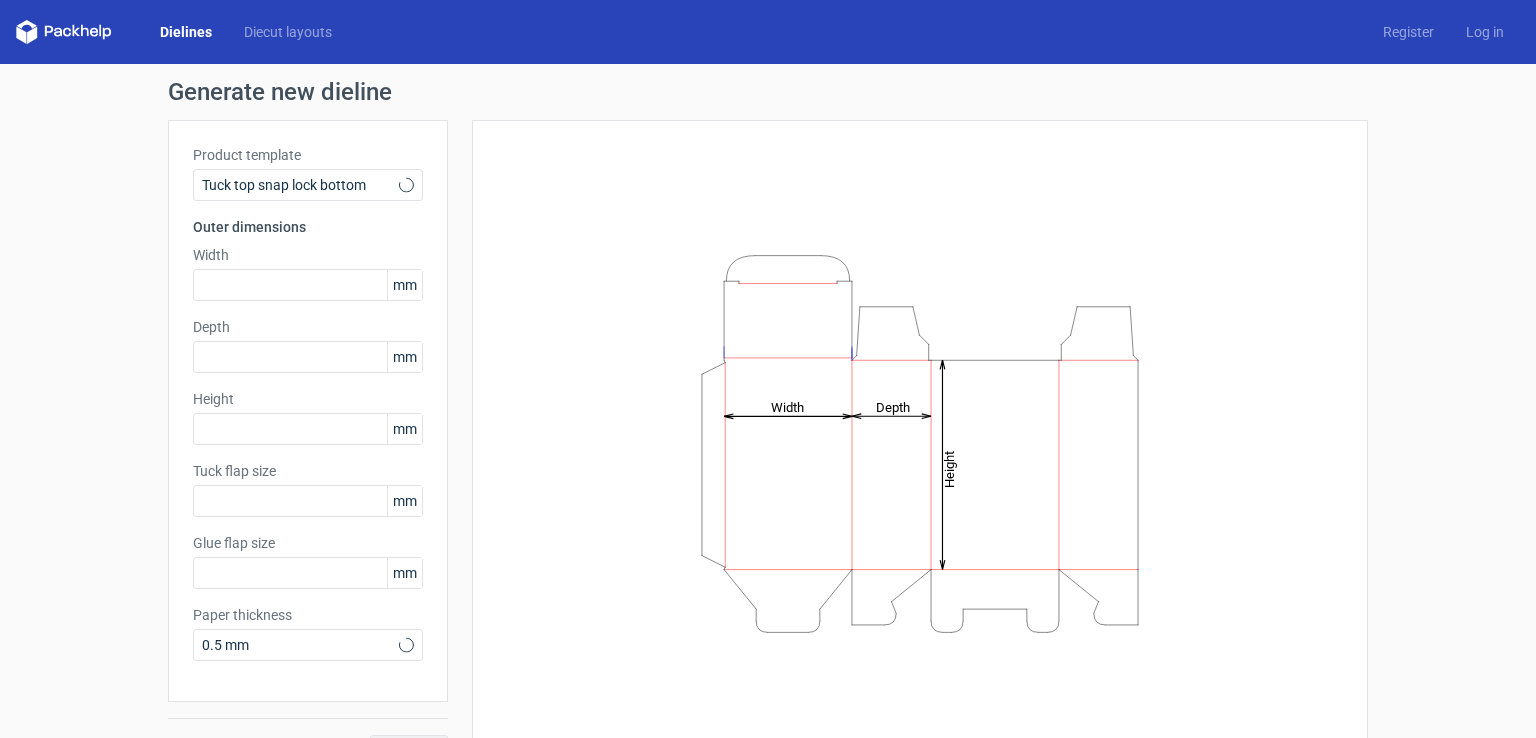 type on "15" 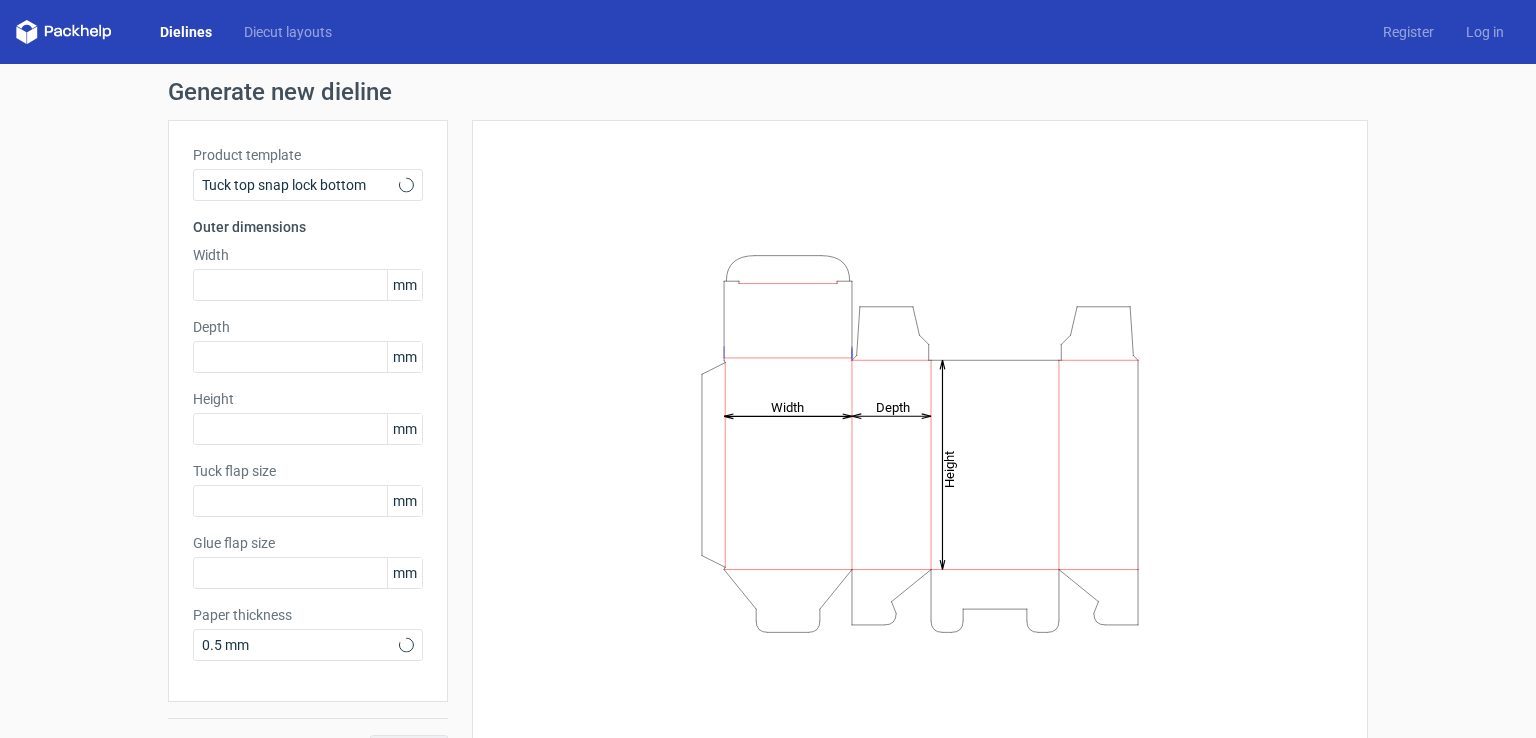 type on "10" 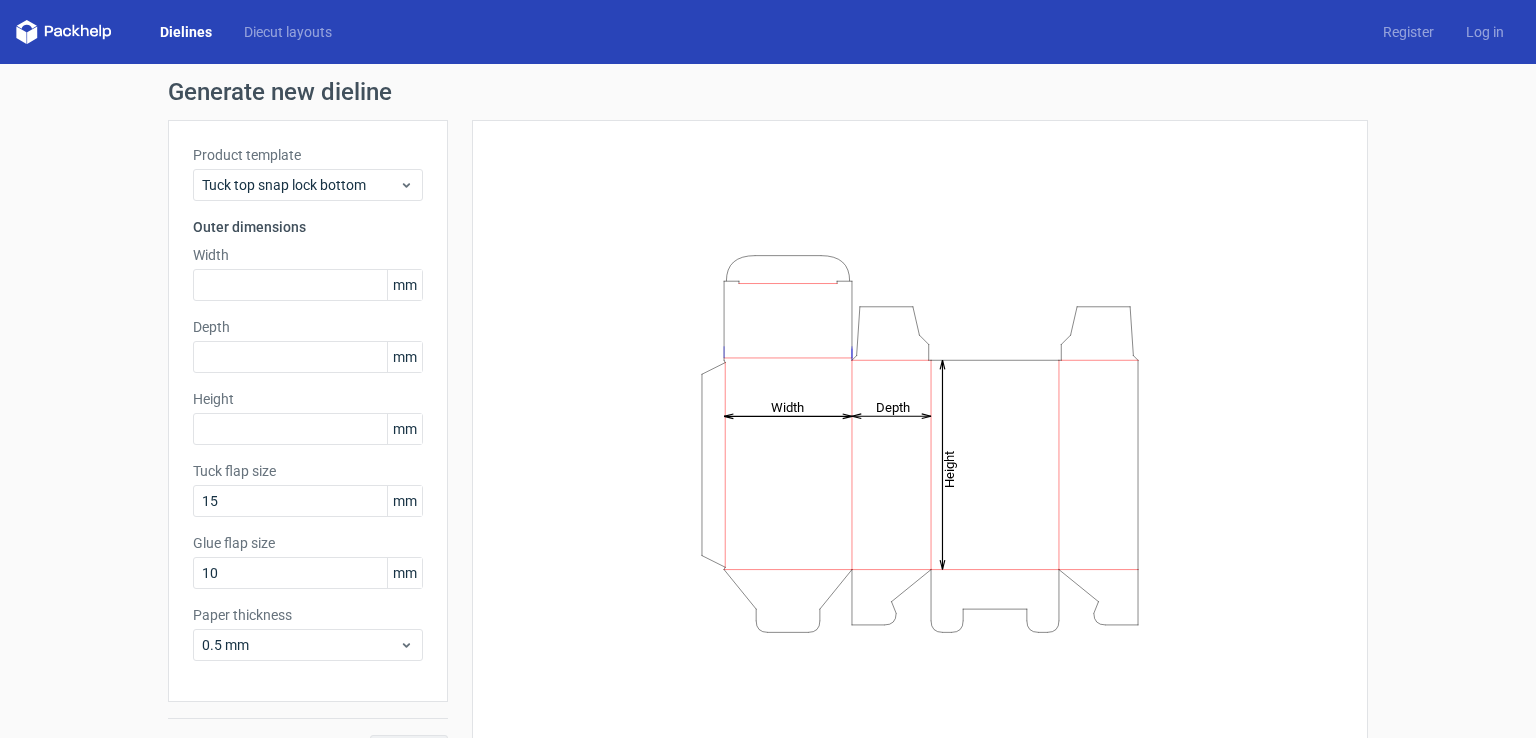 scroll, scrollTop: 44, scrollLeft: 0, axis: vertical 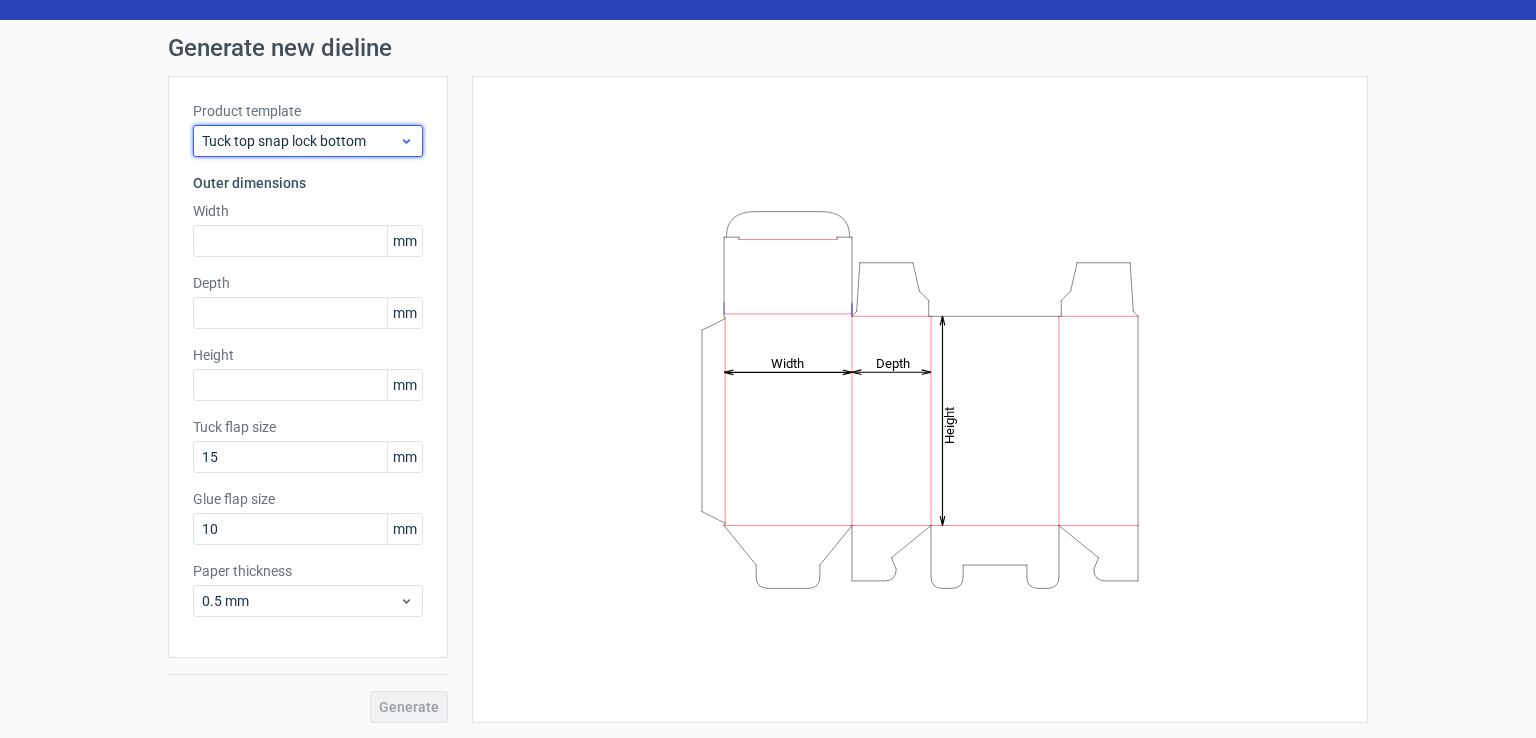 click on "Tuck top snap lock bottom" at bounding box center (308, 141) 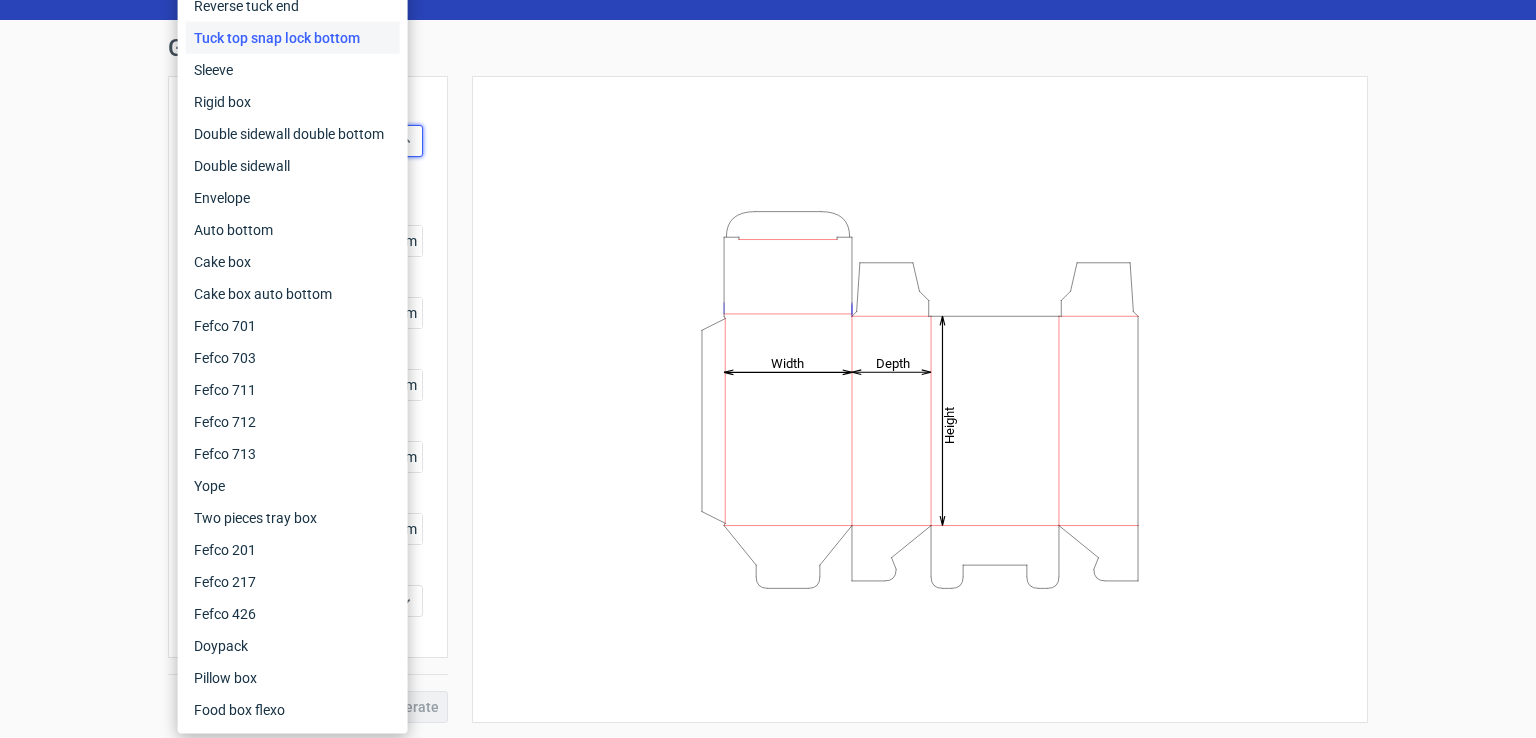 click on "Height   Depth   Width" at bounding box center [920, 399] 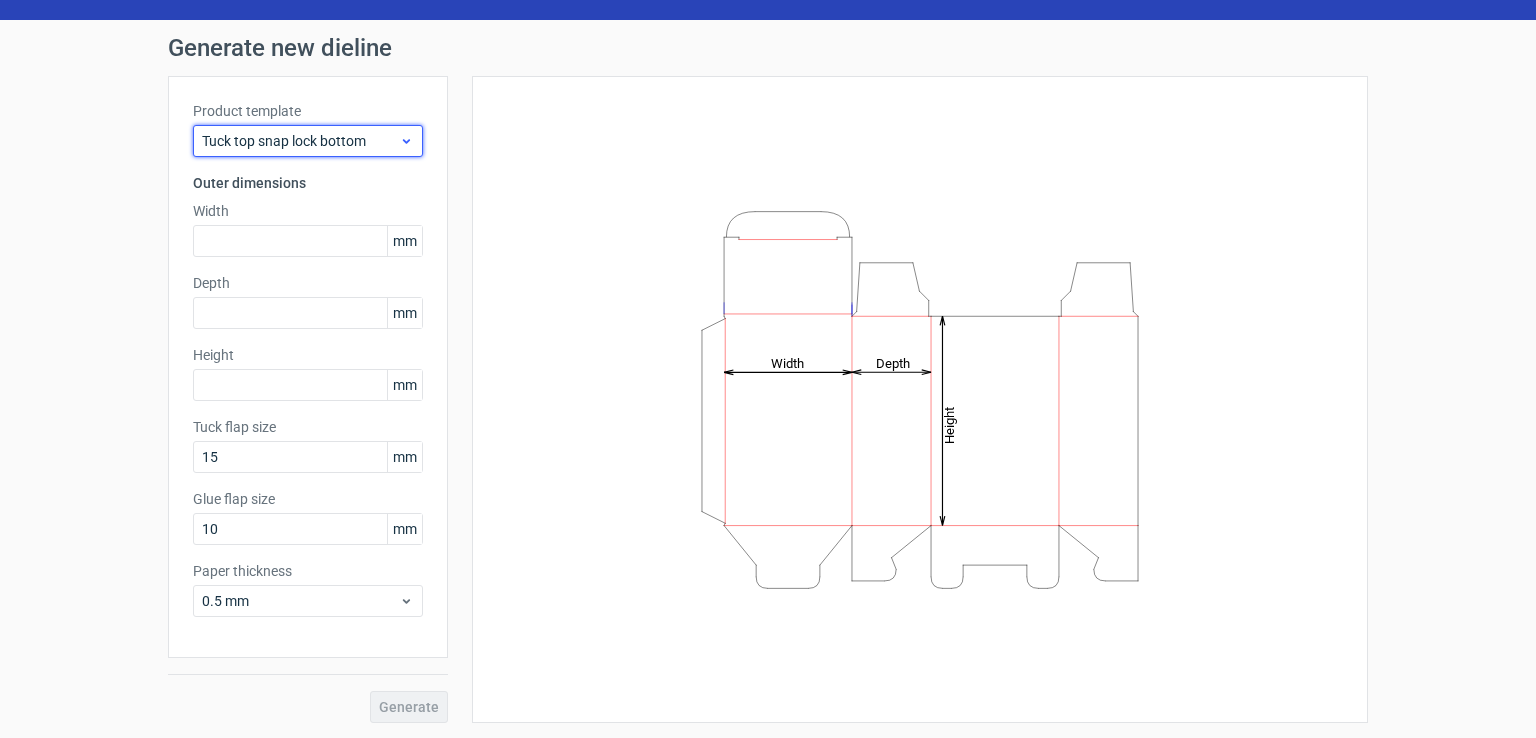 click on "Tuck top snap lock bottom" at bounding box center (300, 141) 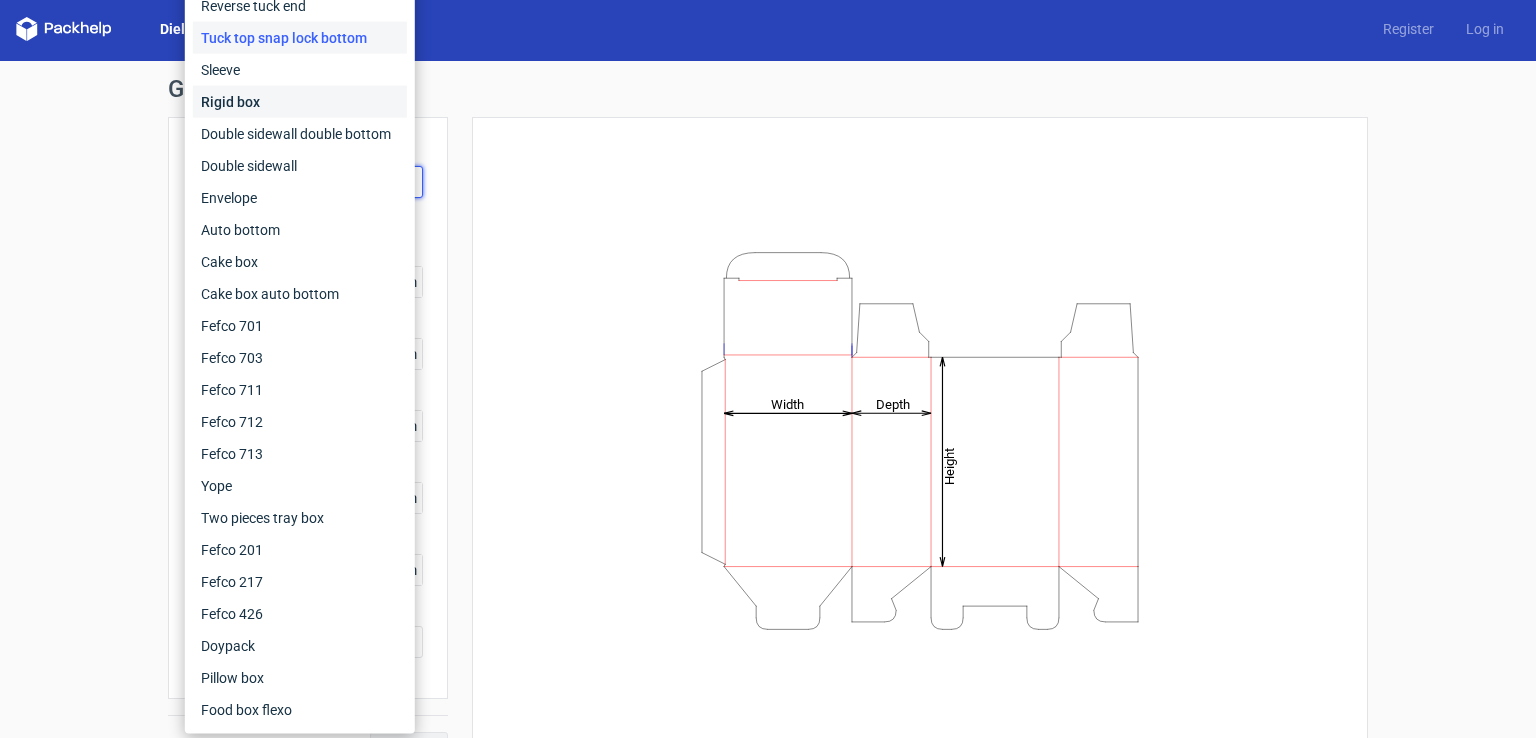scroll, scrollTop: 0, scrollLeft: 0, axis: both 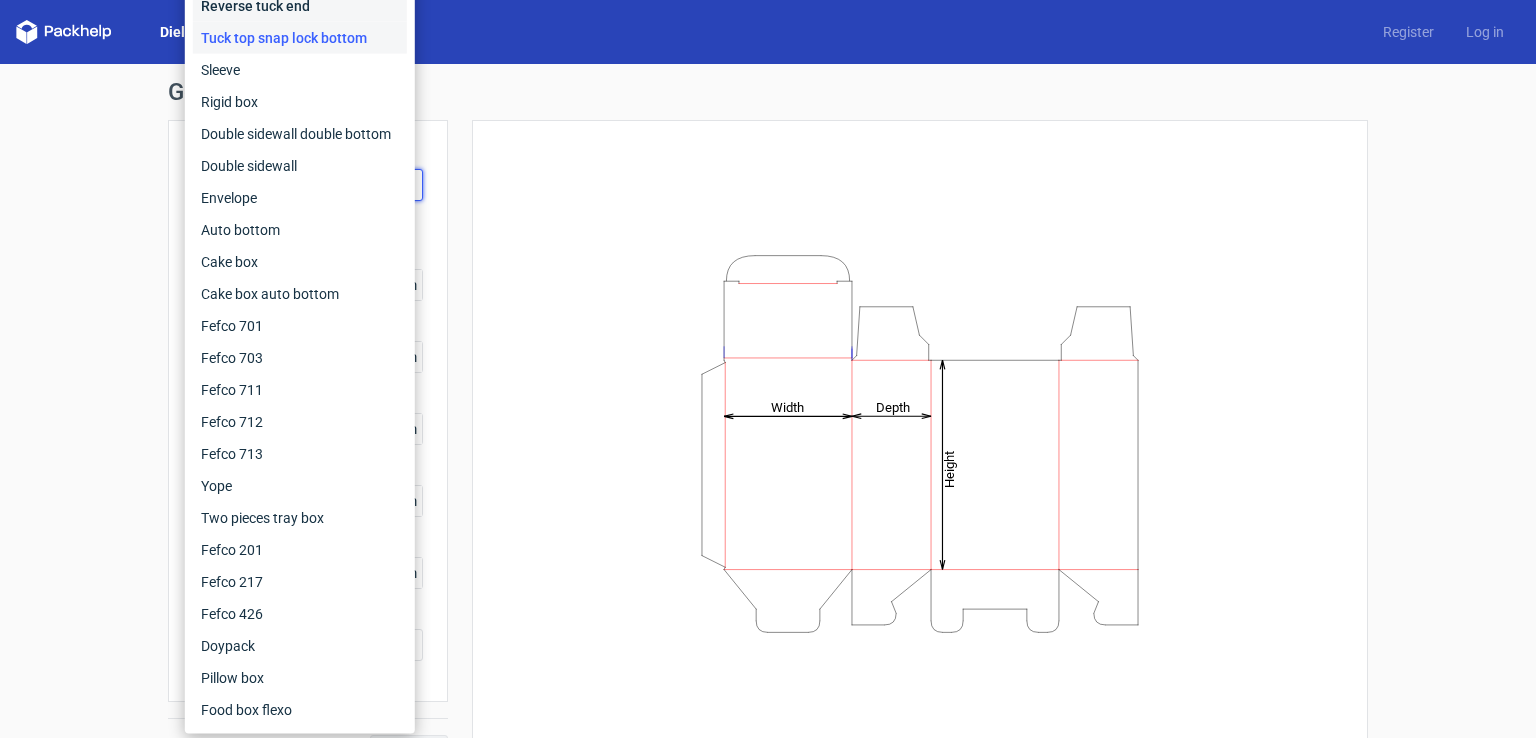 click on "Reverse tuck end" at bounding box center [300, 6] 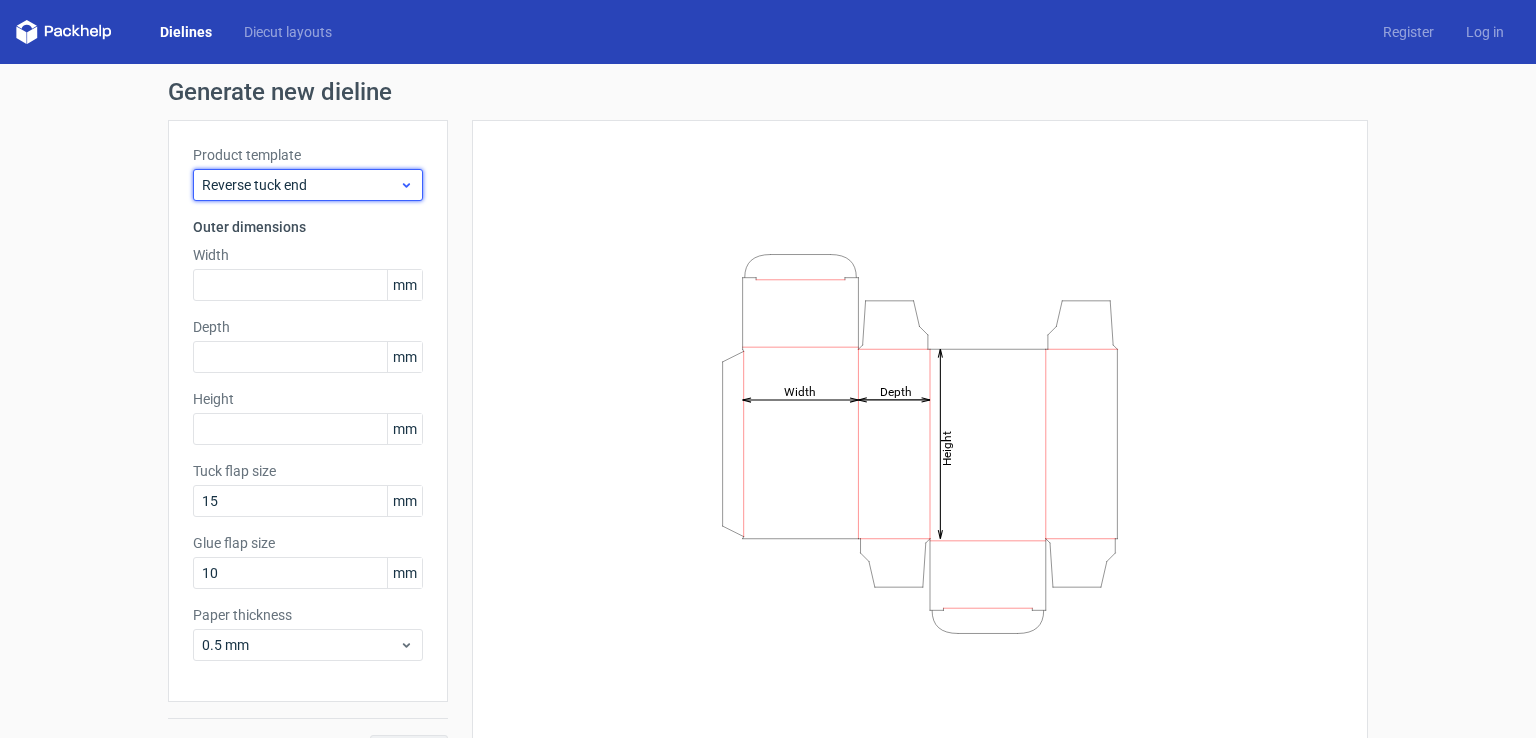 click on "Reverse tuck end" at bounding box center [300, 185] 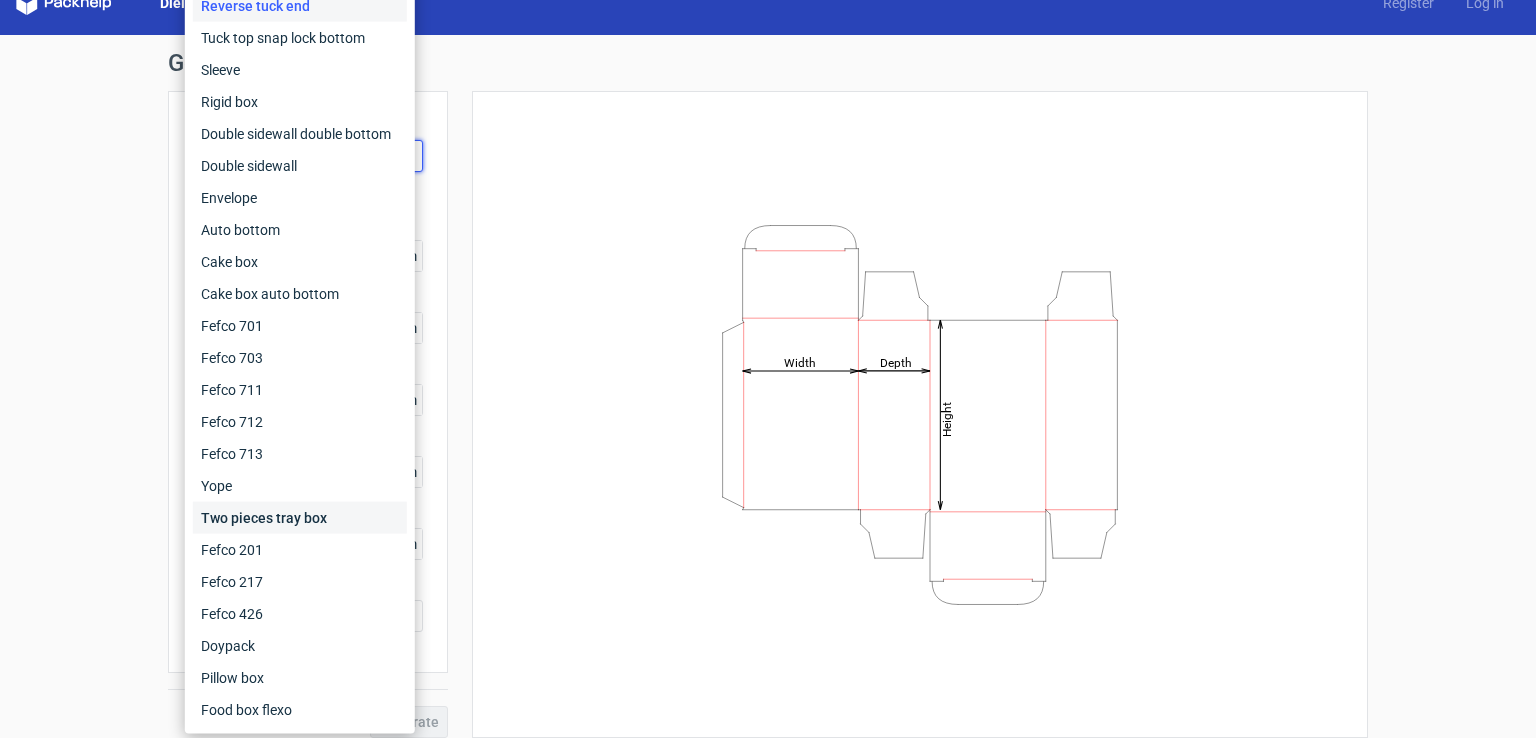 scroll, scrollTop: 0, scrollLeft: 0, axis: both 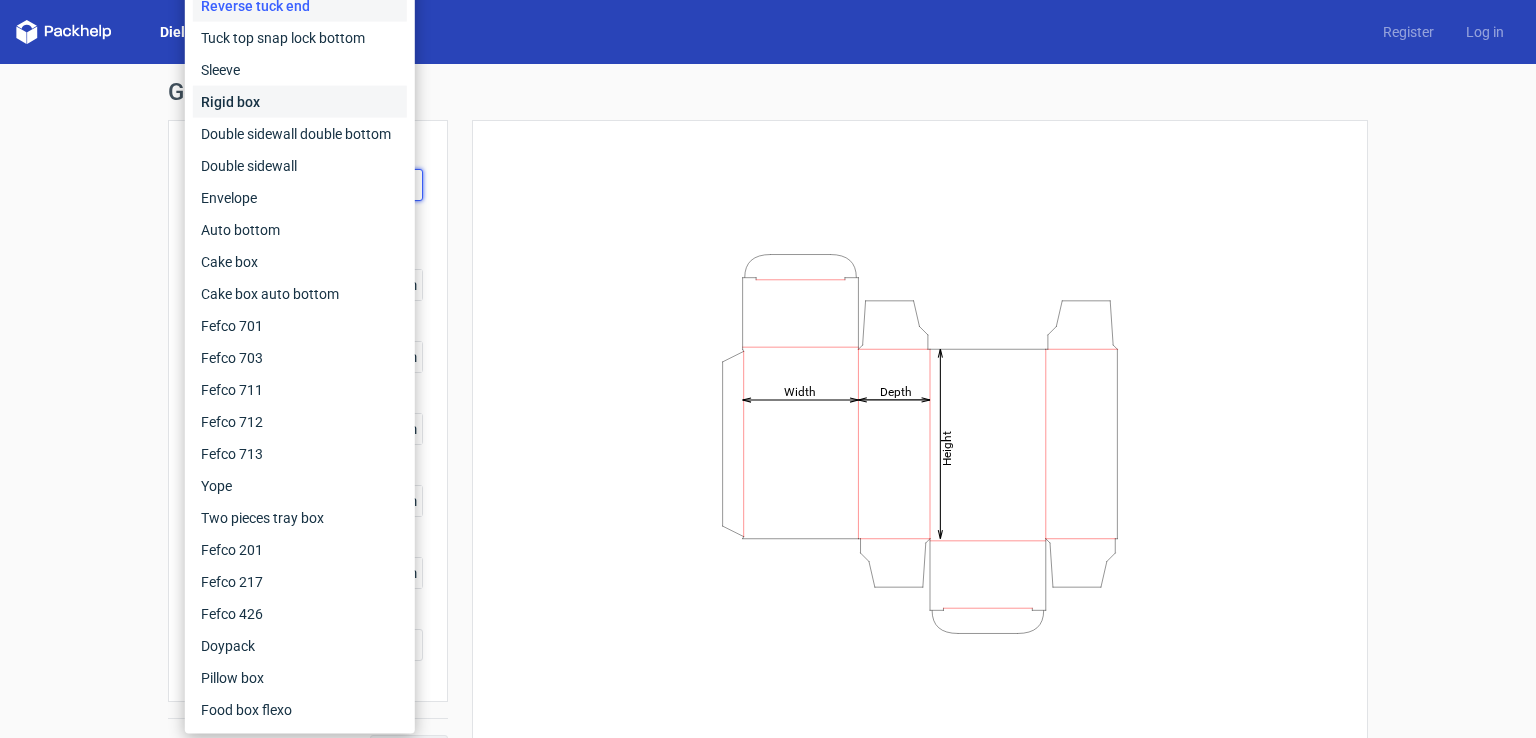 click on "Rigid box" at bounding box center (300, 102) 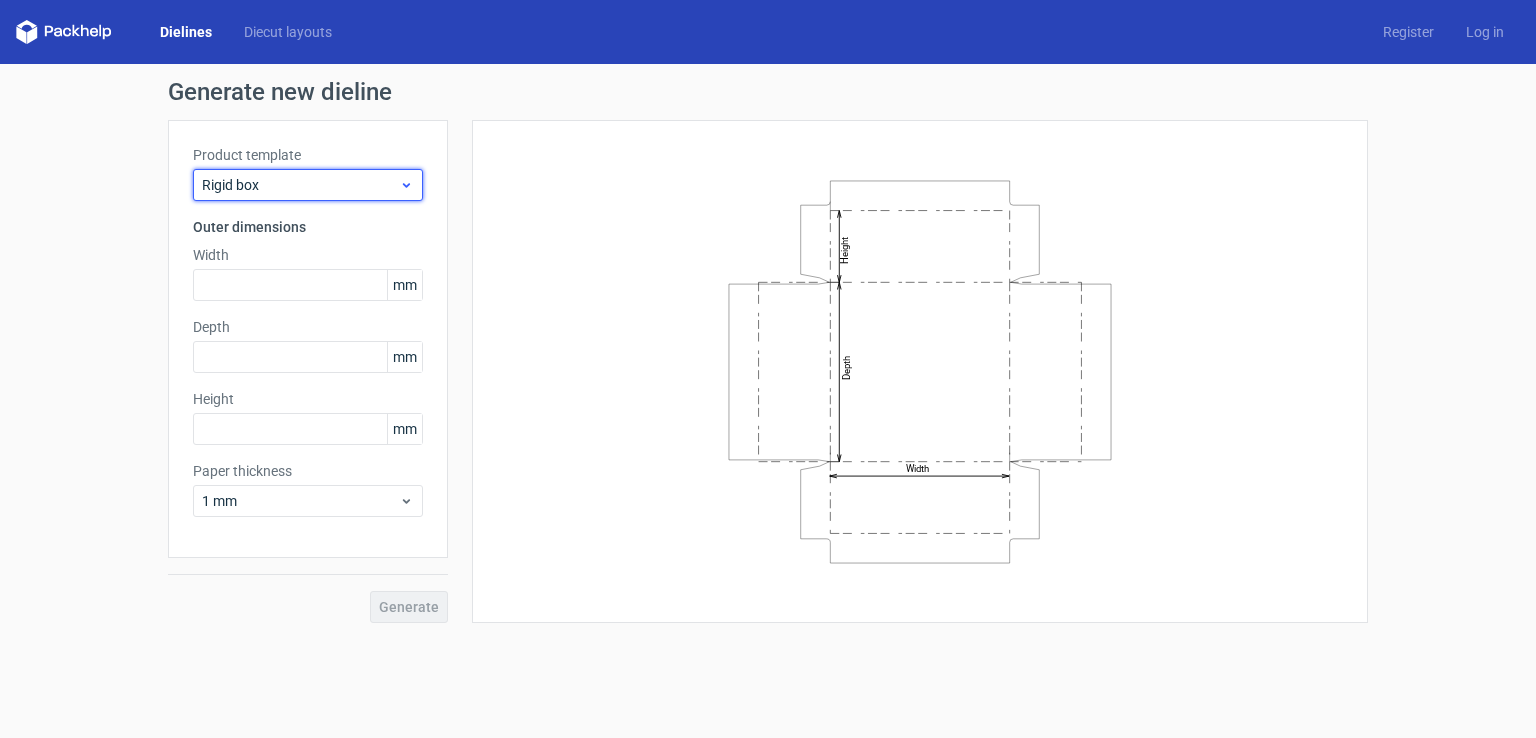click on "Rigid box" at bounding box center [300, 185] 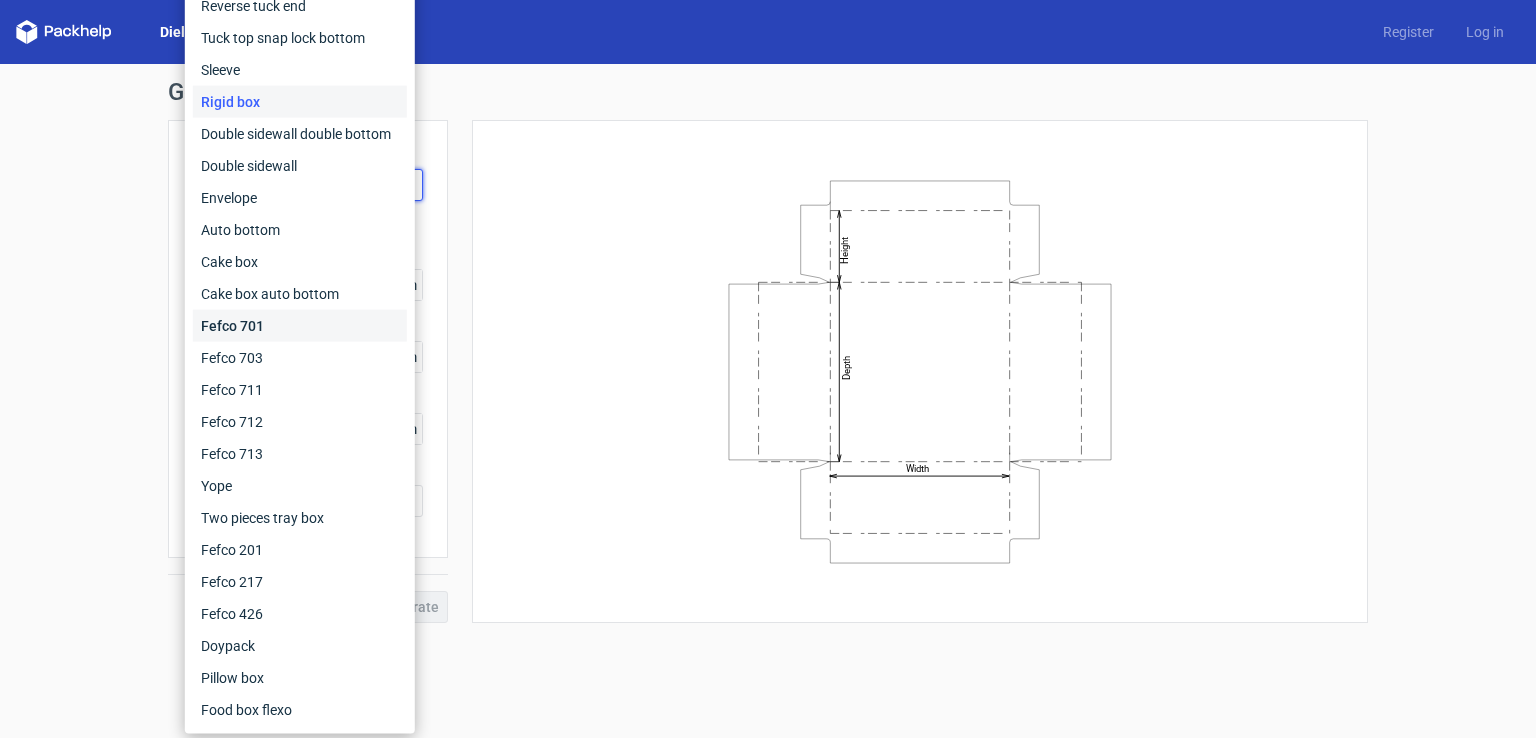 click on "Fefco 701" at bounding box center [300, 326] 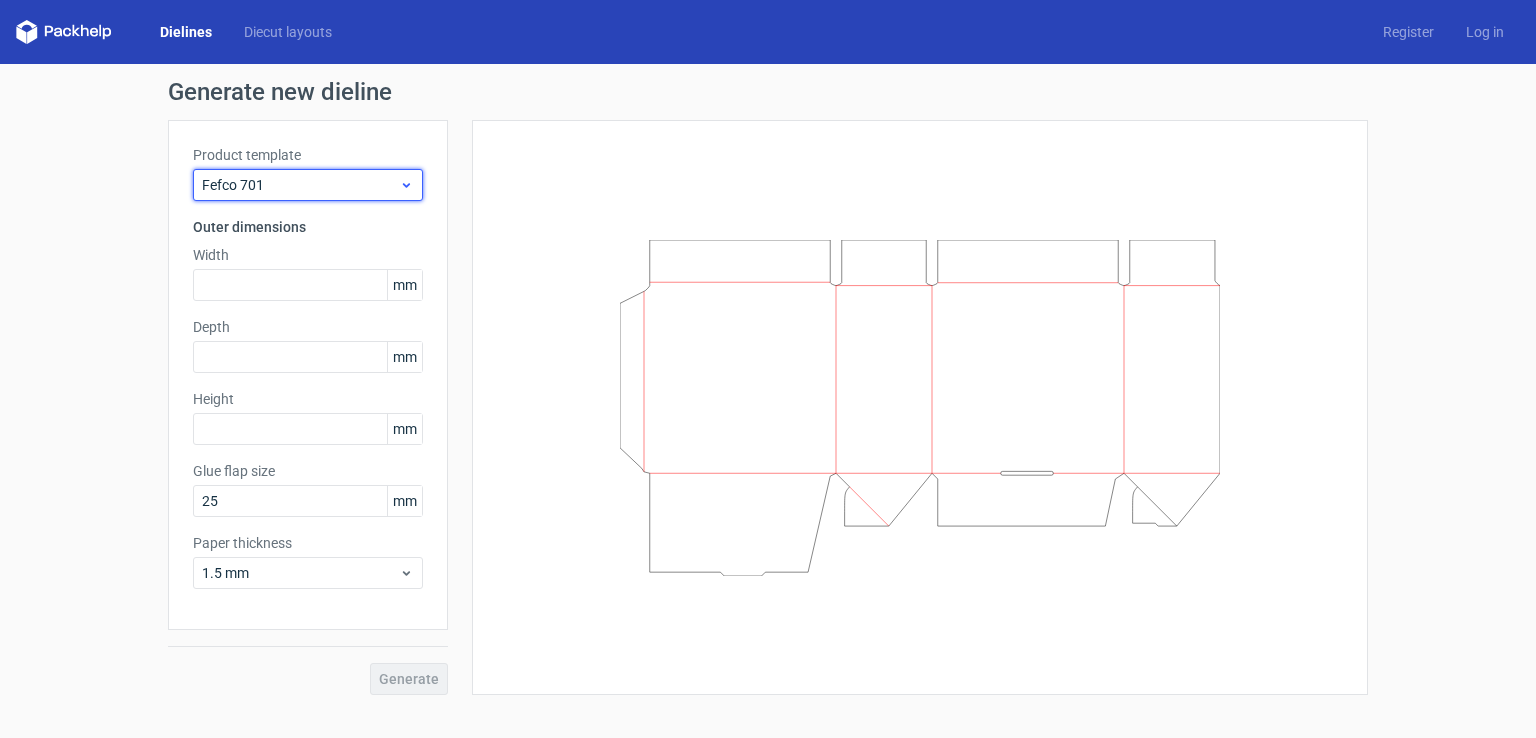 click on "Fefco 701" at bounding box center [300, 185] 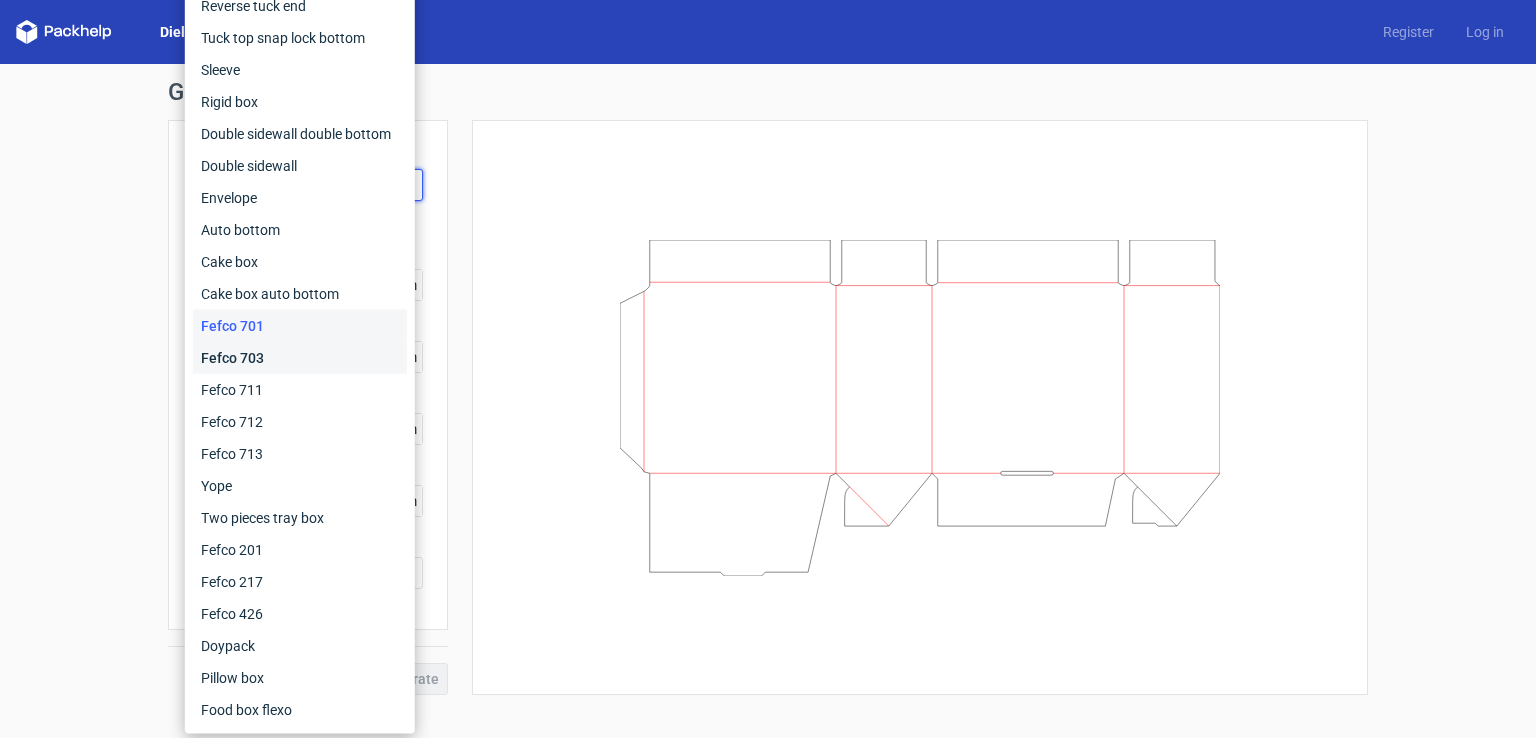 click on "Fefco 703" at bounding box center (300, 358) 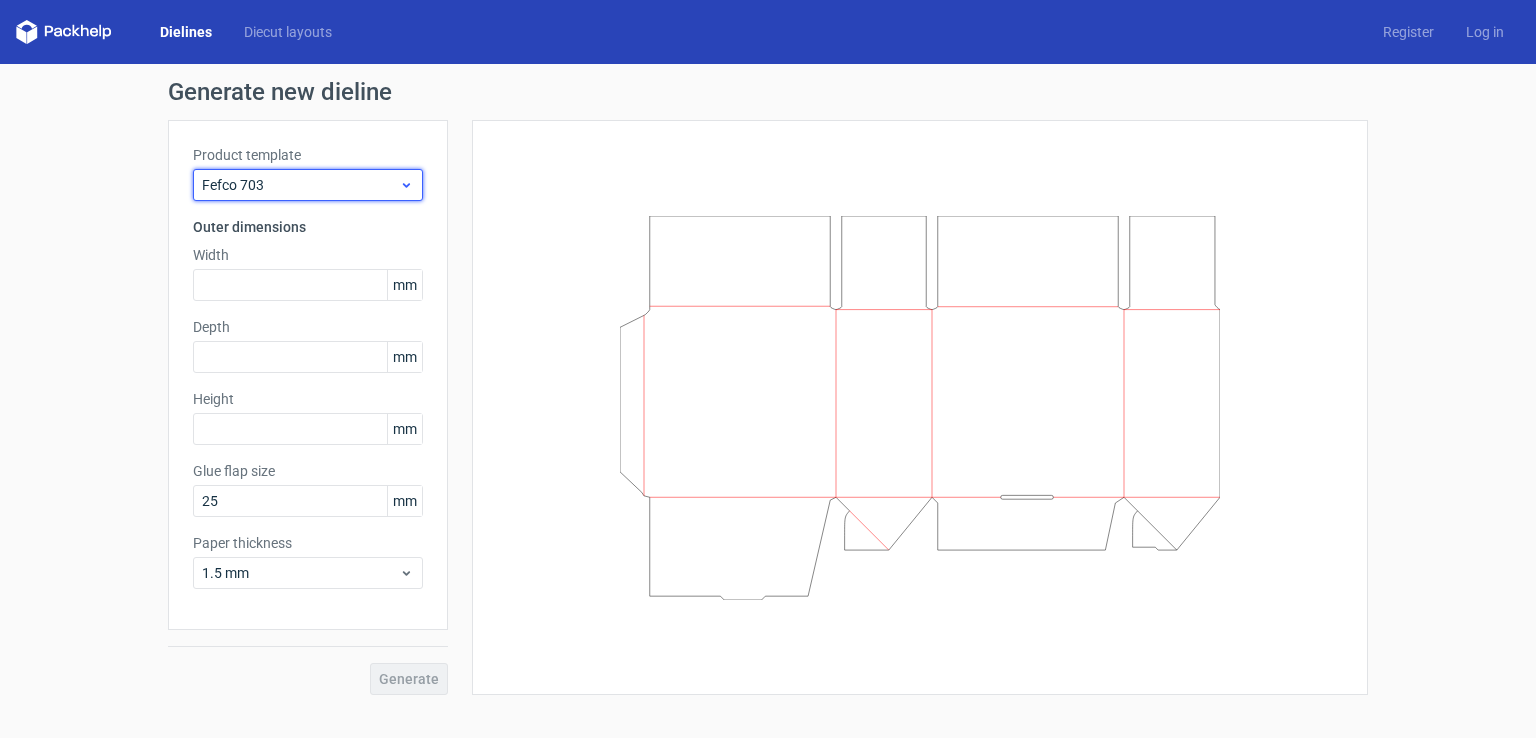 click on "Fefco 703" at bounding box center (300, 185) 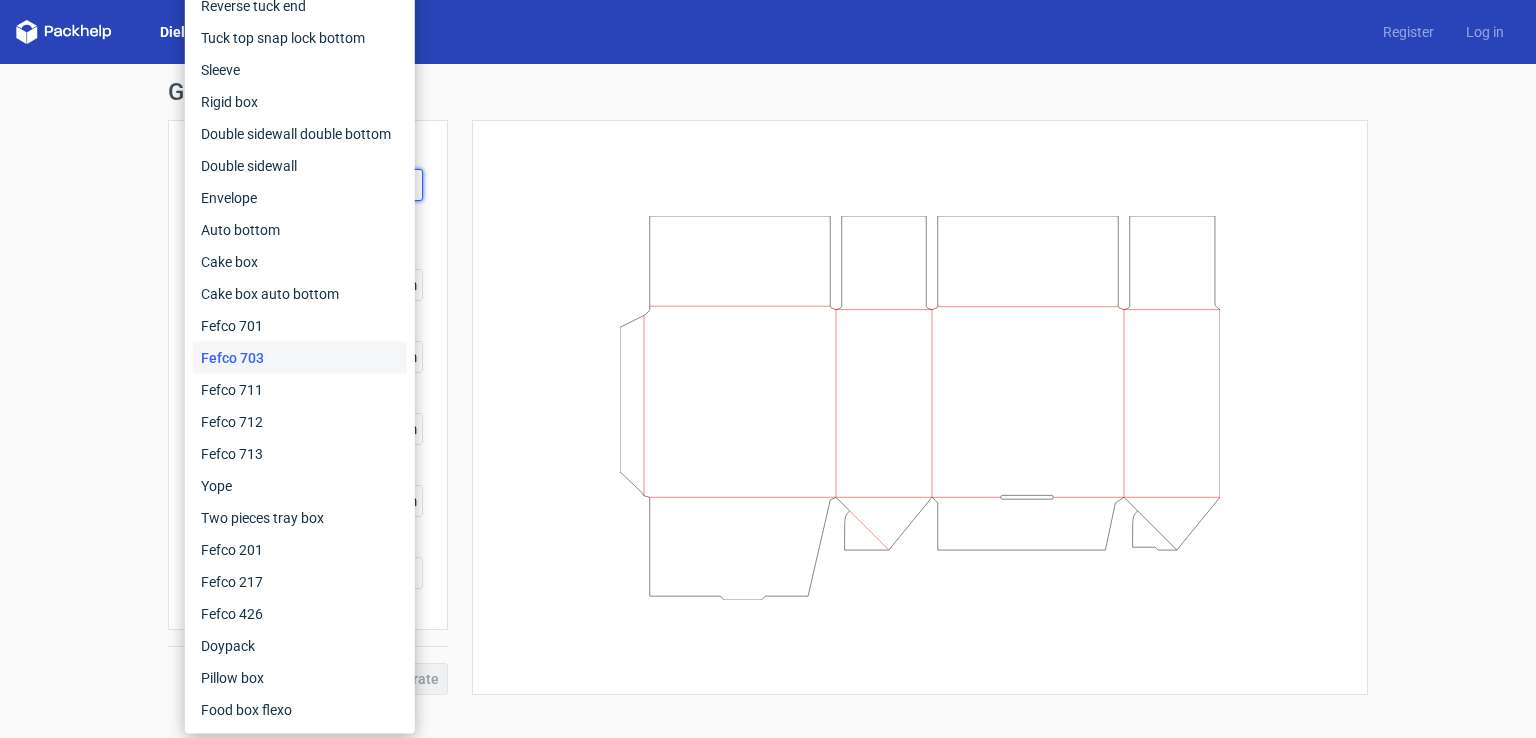 click on "Fefco 703" at bounding box center [300, 358] 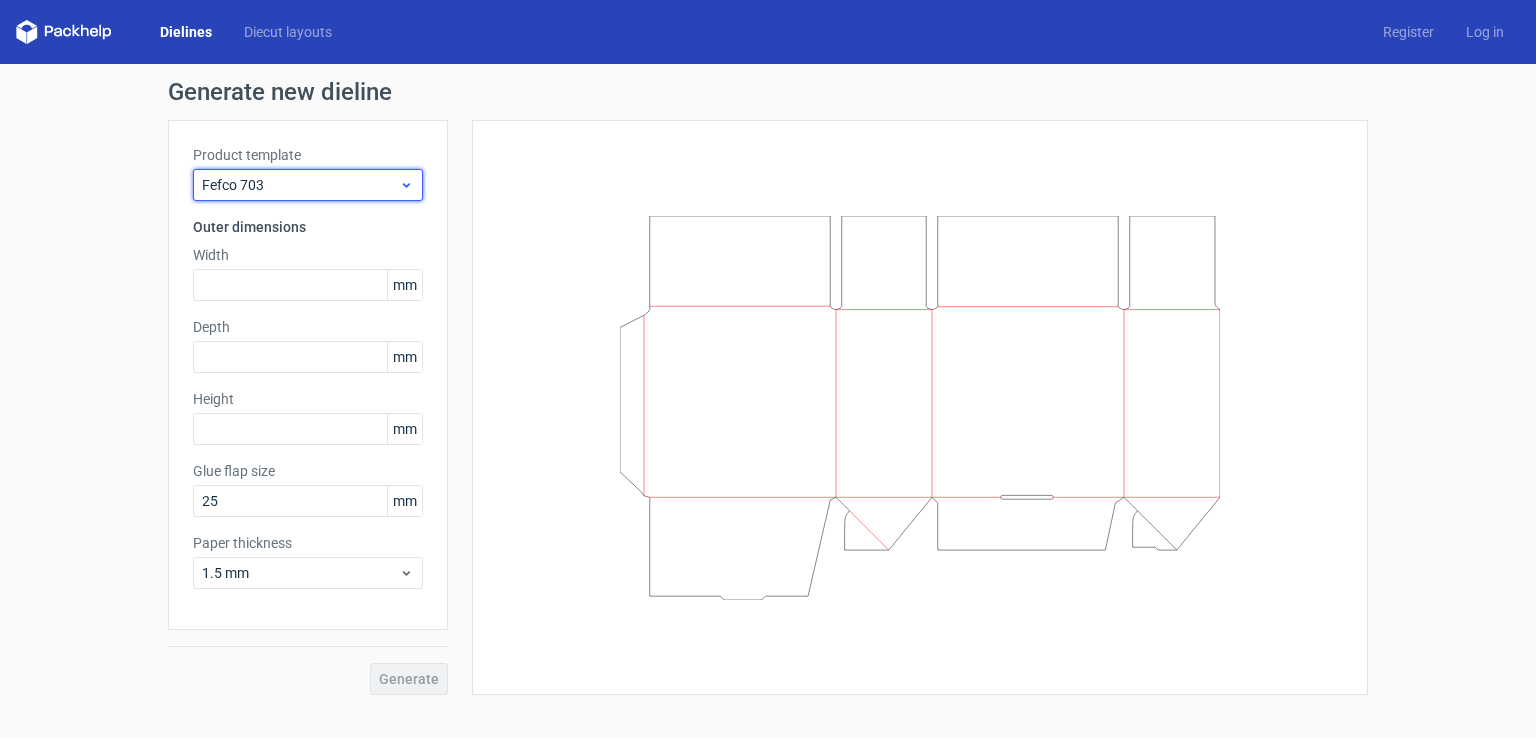 click on "Fefco 703" at bounding box center [308, 185] 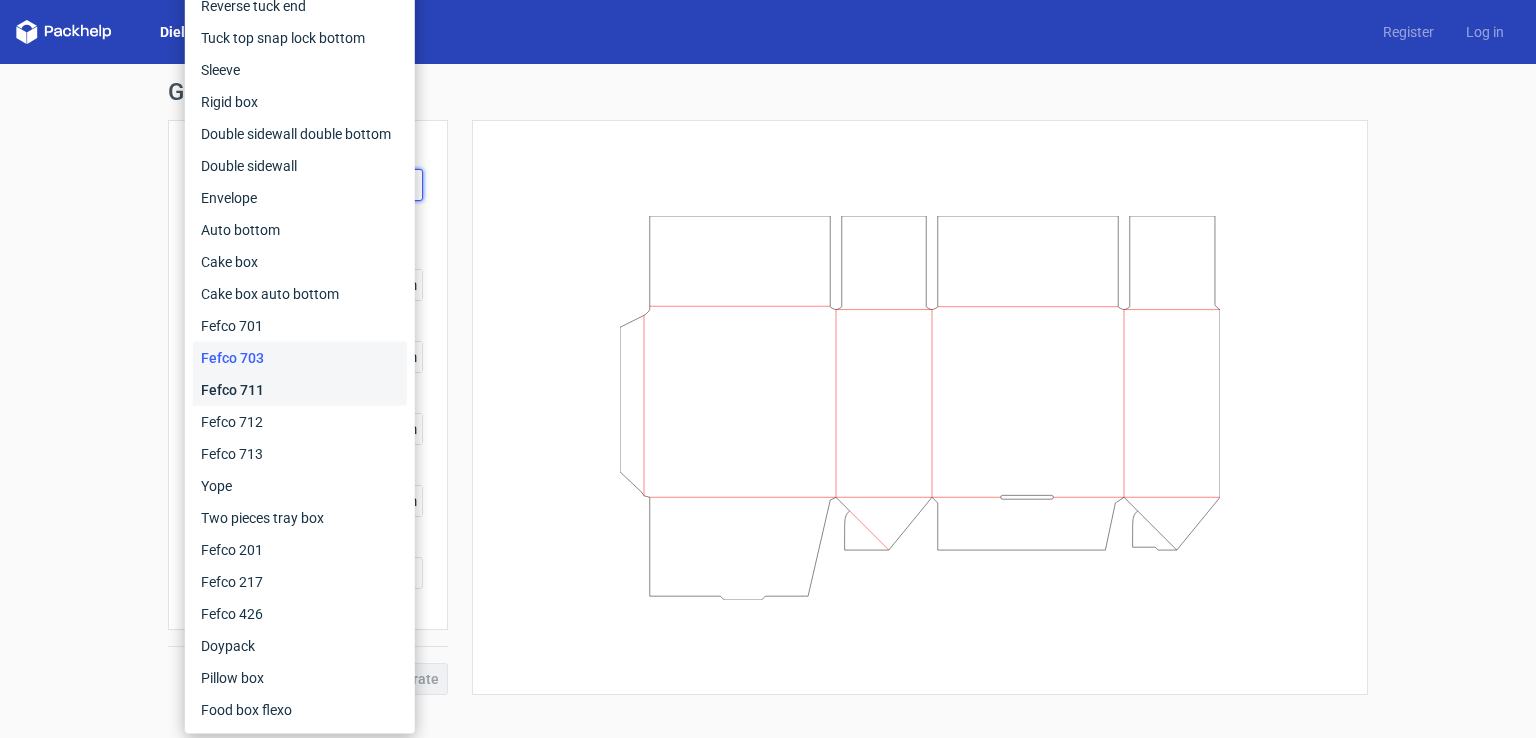 click on "Fefco 711" at bounding box center [300, 390] 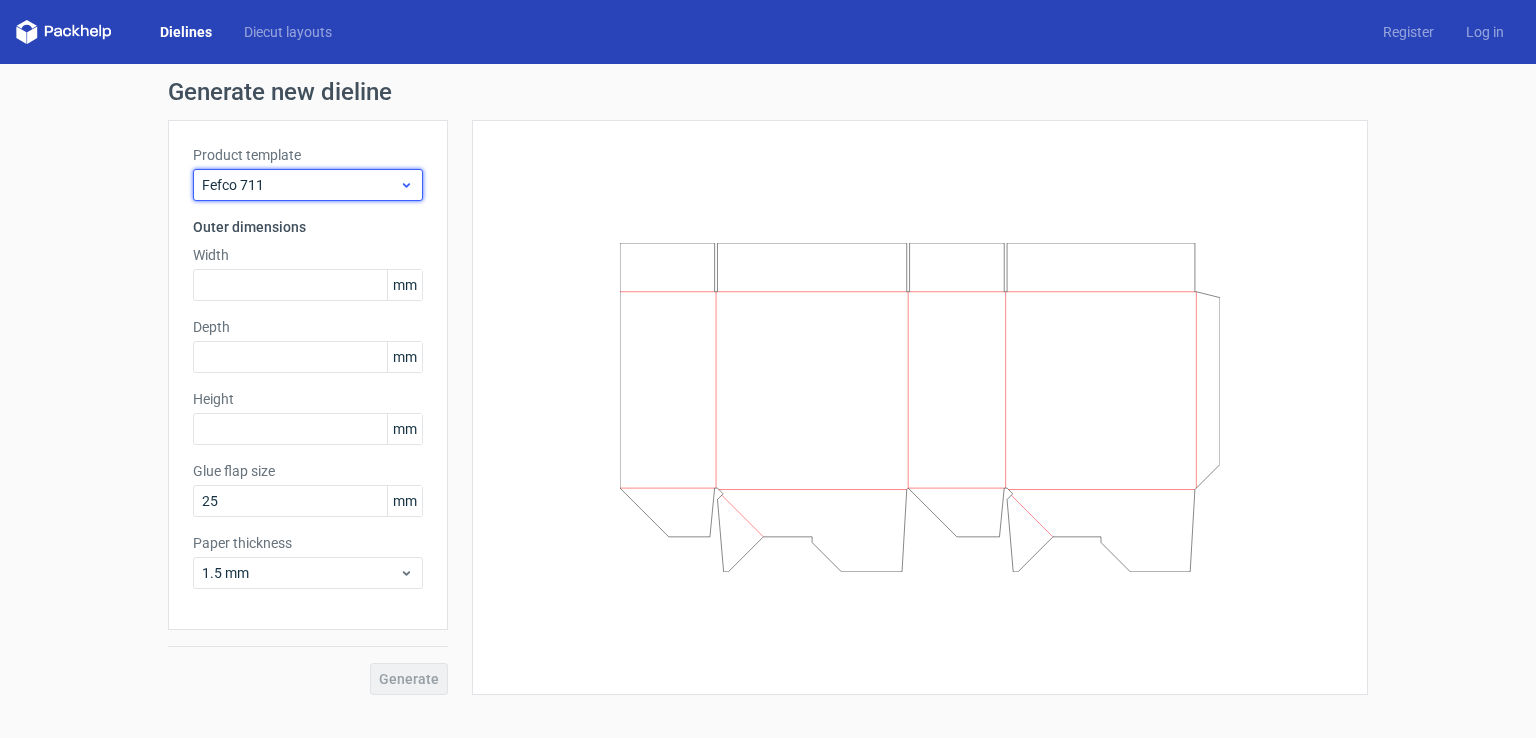click on "Fefco 711" at bounding box center (300, 185) 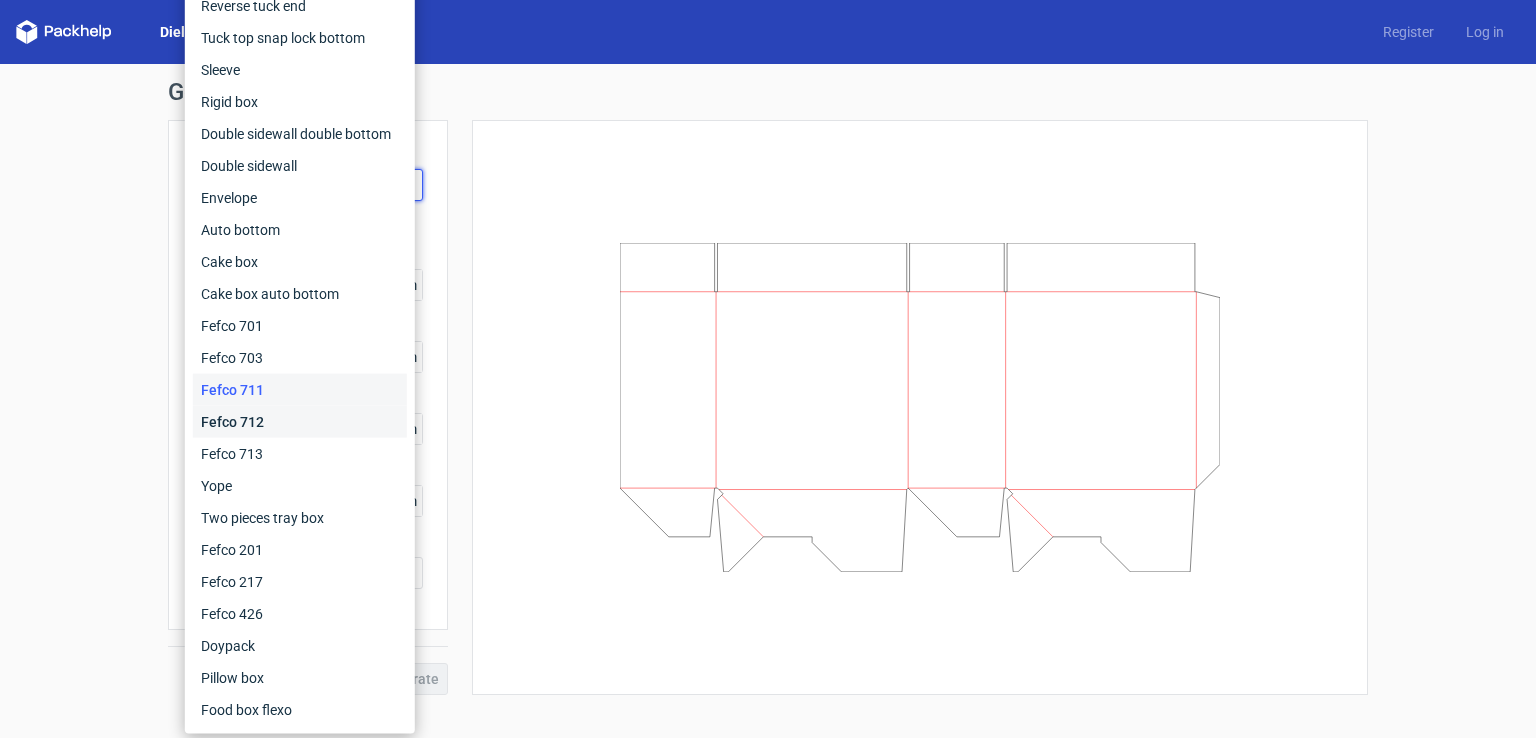 click on "Fefco 712" at bounding box center (300, 422) 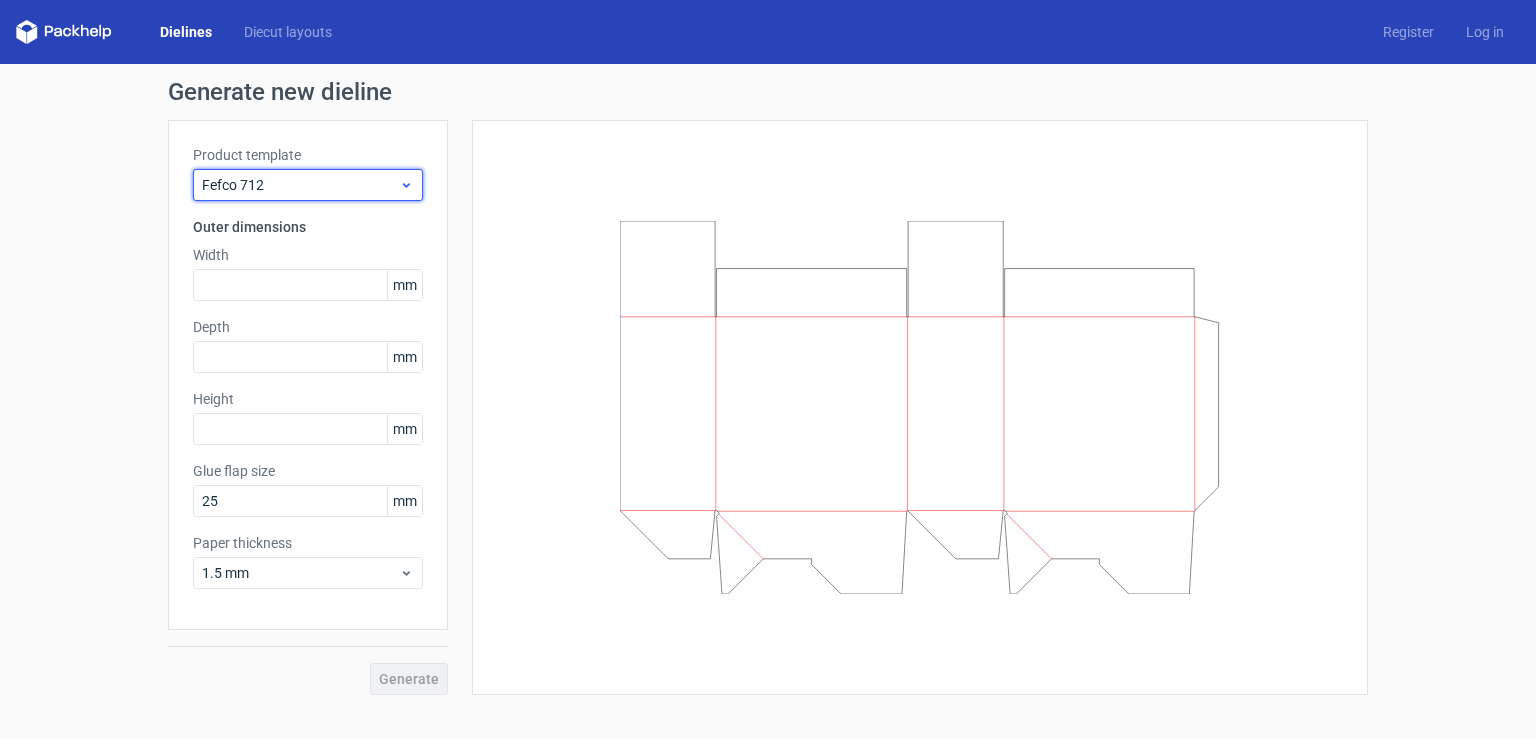 click on "Fefco 712" at bounding box center [300, 185] 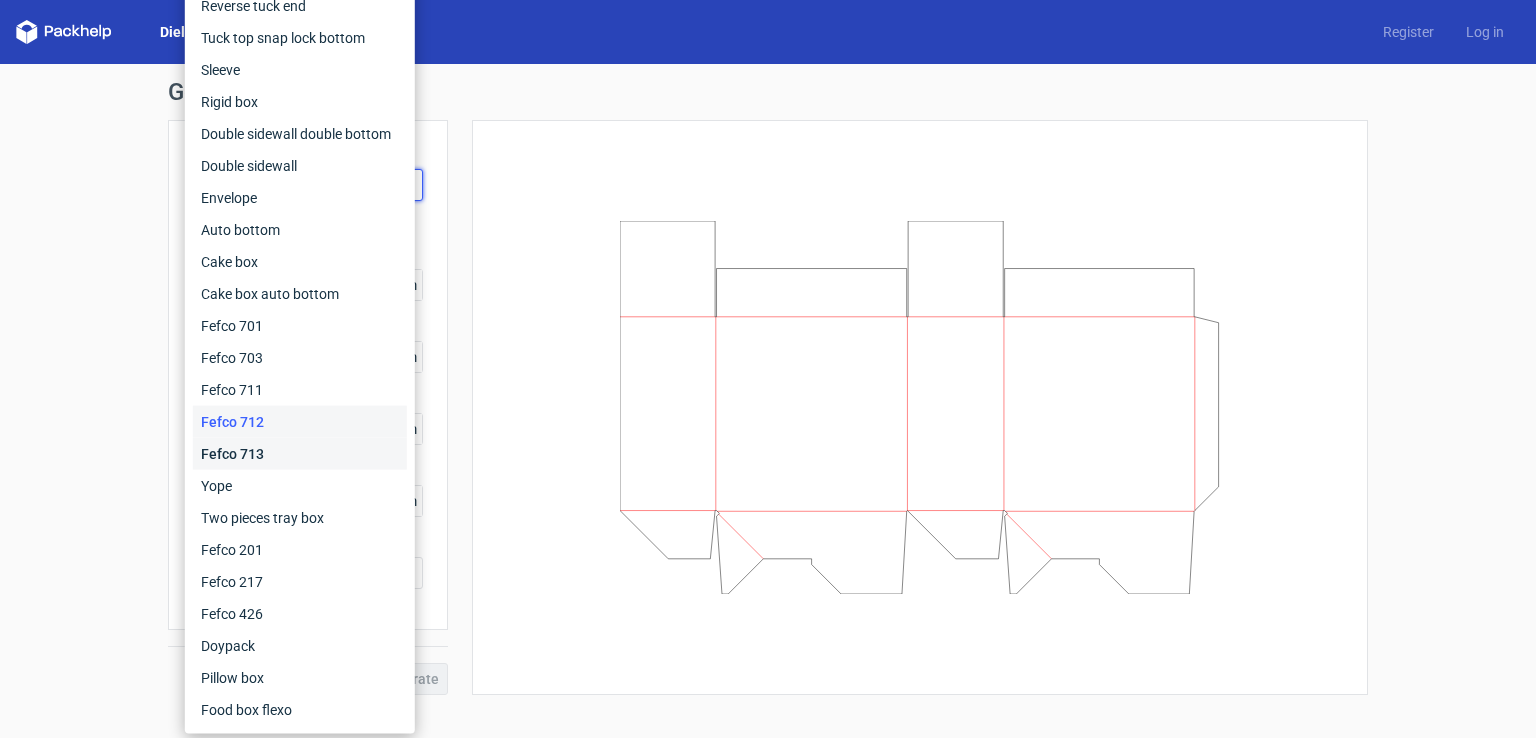 click on "Fefco 713" at bounding box center (300, 454) 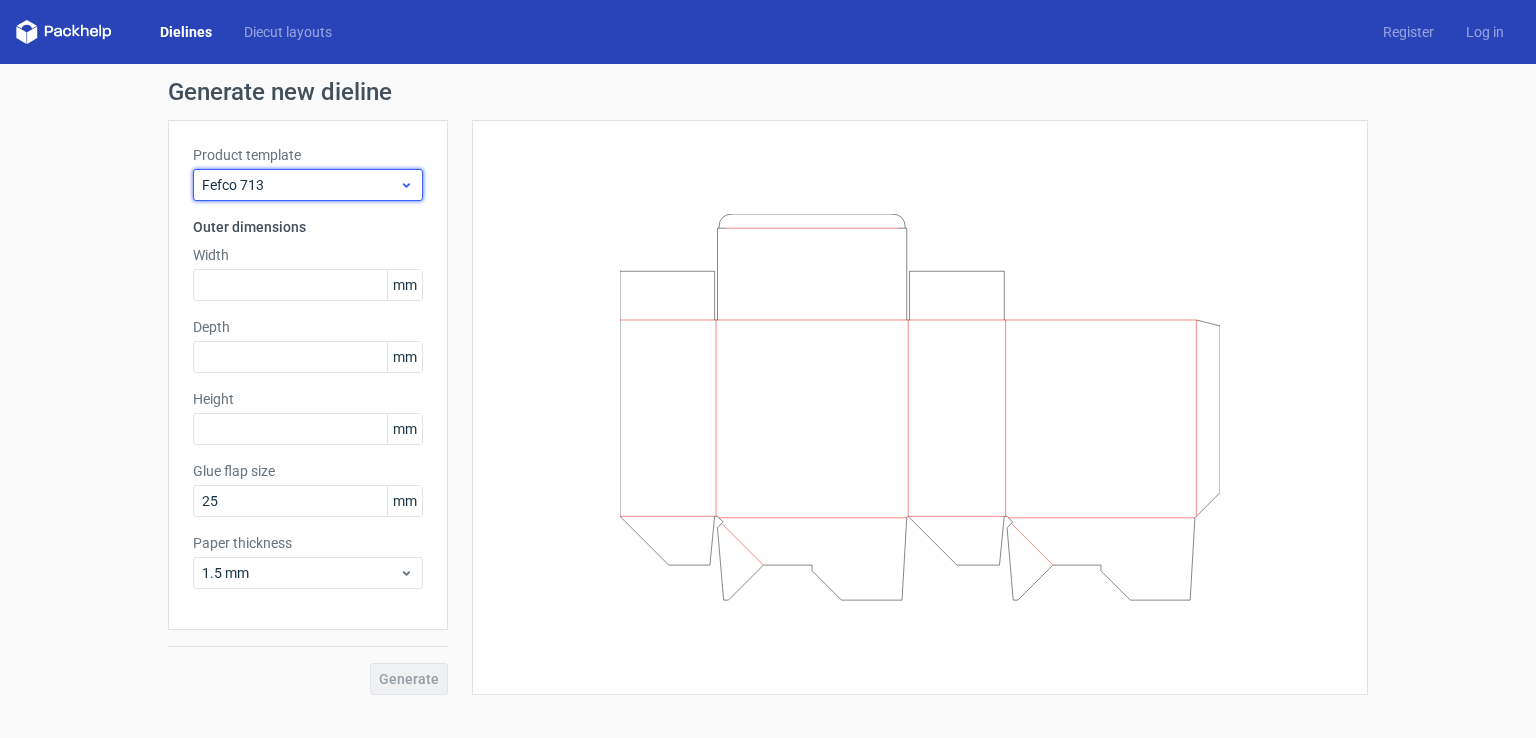 click on "Fefco 713" at bounding box center (300, 185) 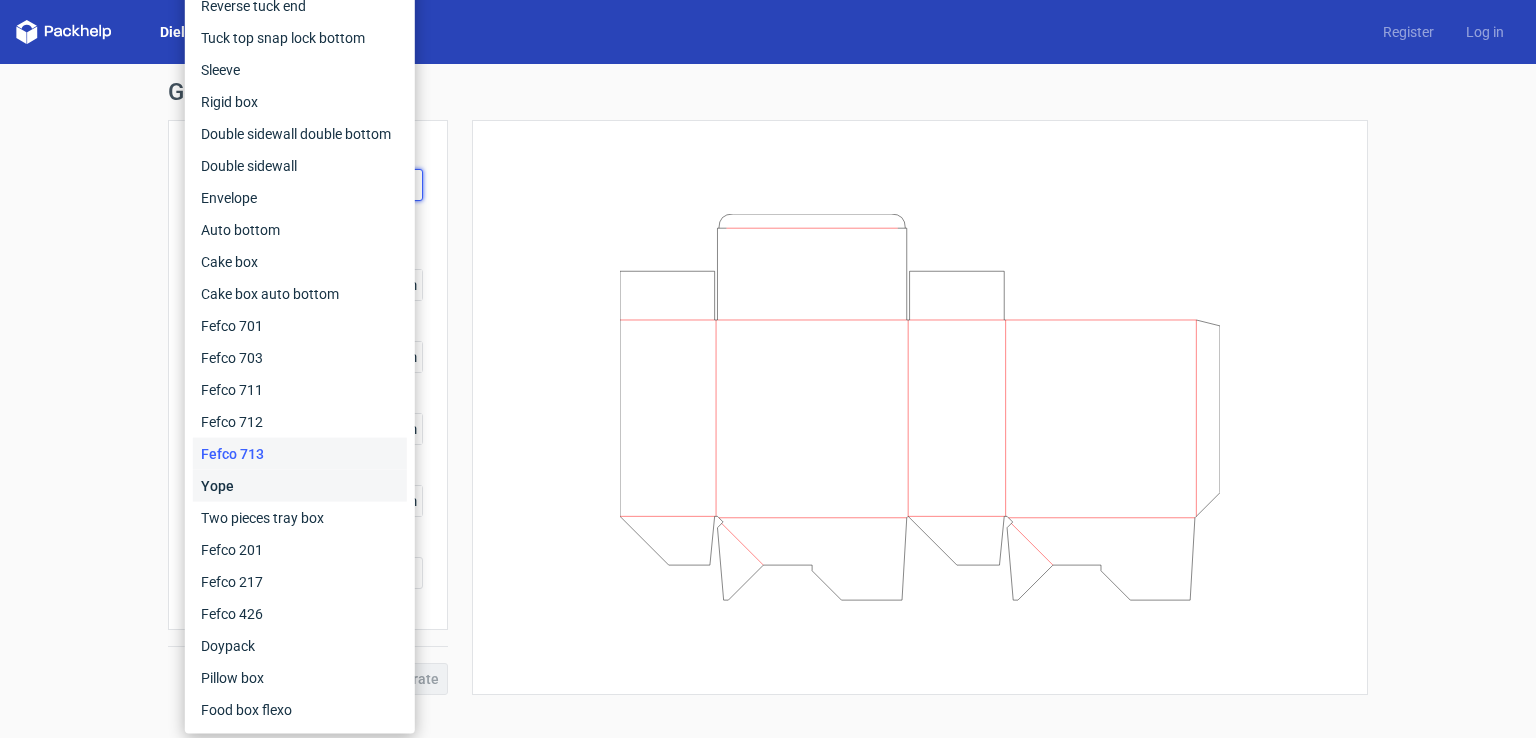 click on "Yope" at bounding box center [300, 486] 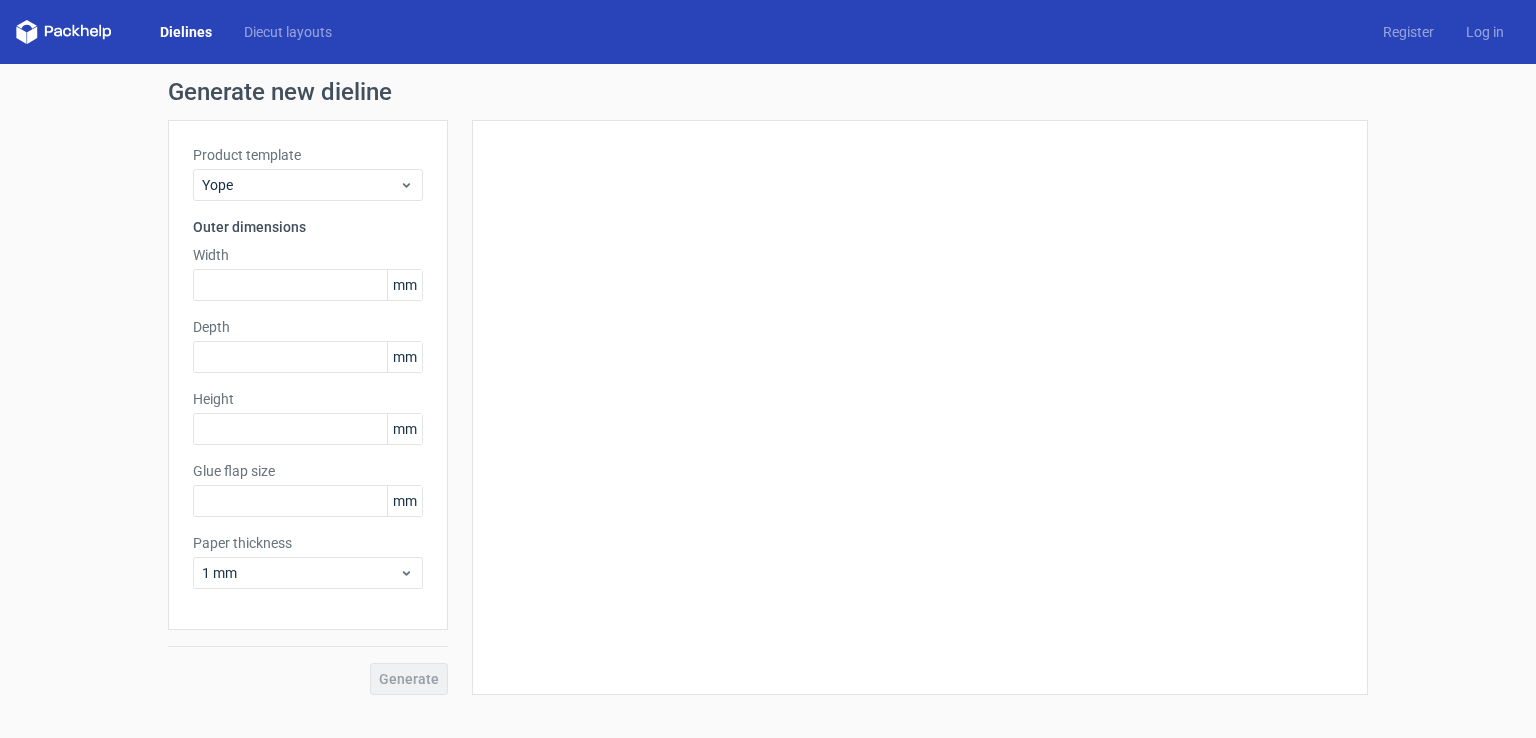 type on "17" 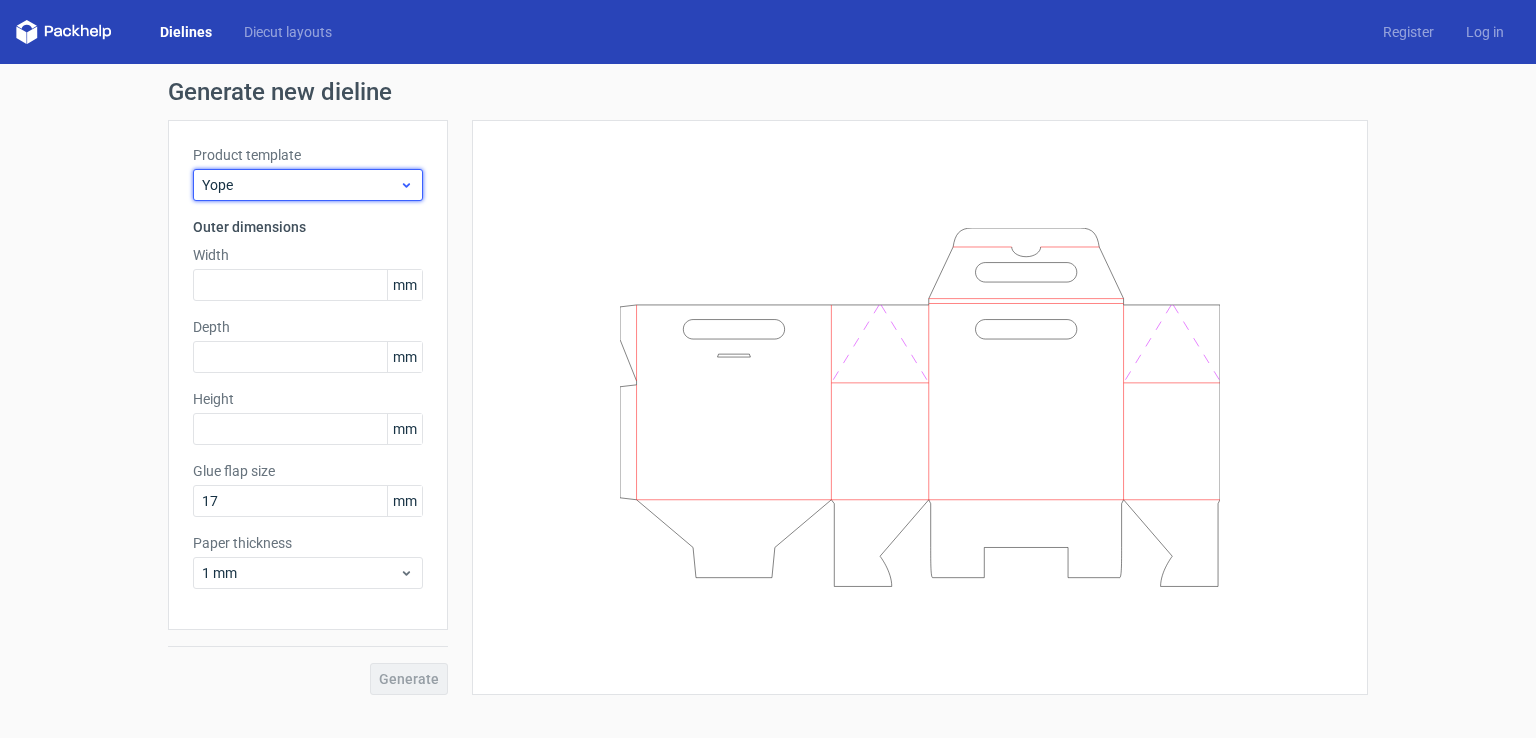 click on "Yope" at bounding box center [308, 185] 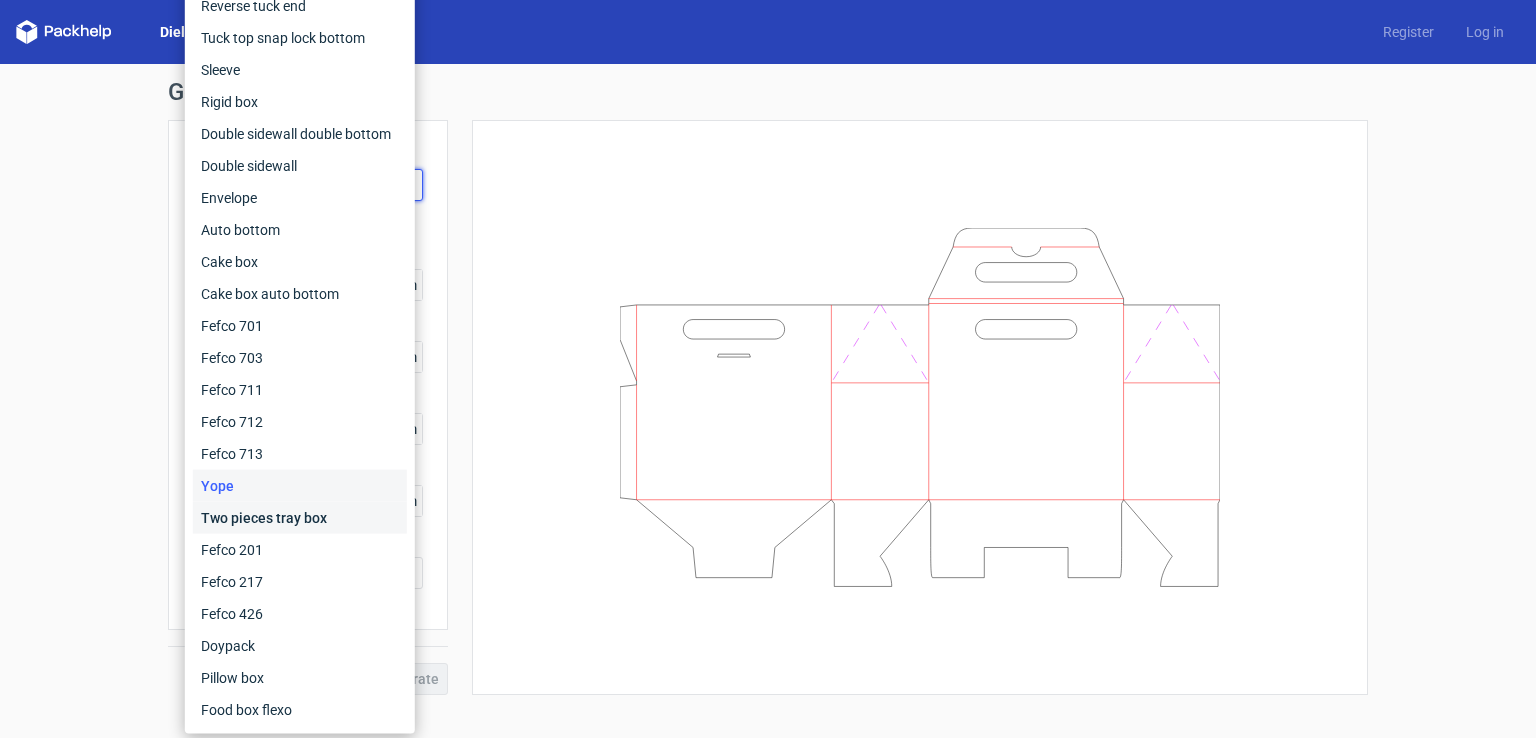 click on "Two pieces tray box" at bounding box center [300, 518] 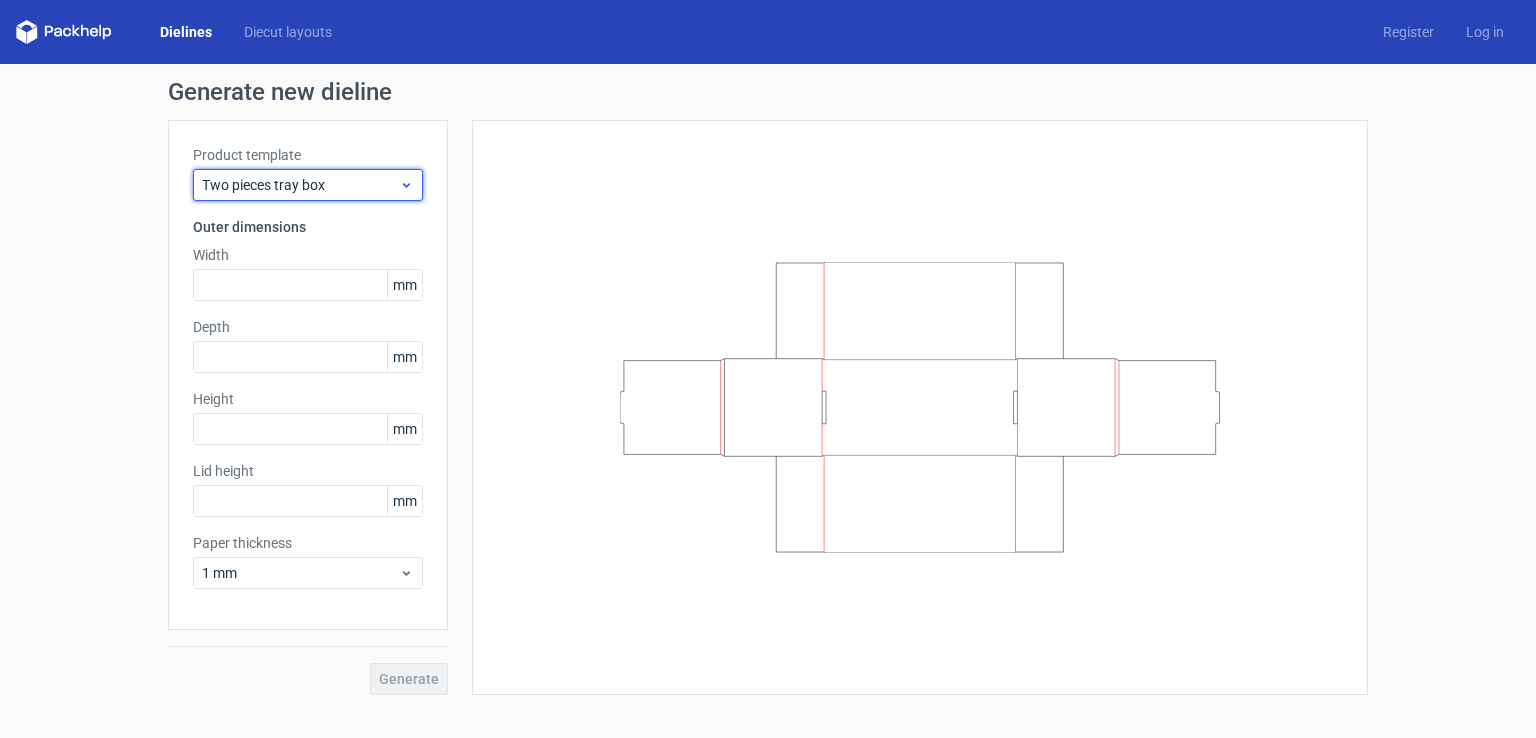 click on "Two pieces tray box" at bounding box center [300, 185] 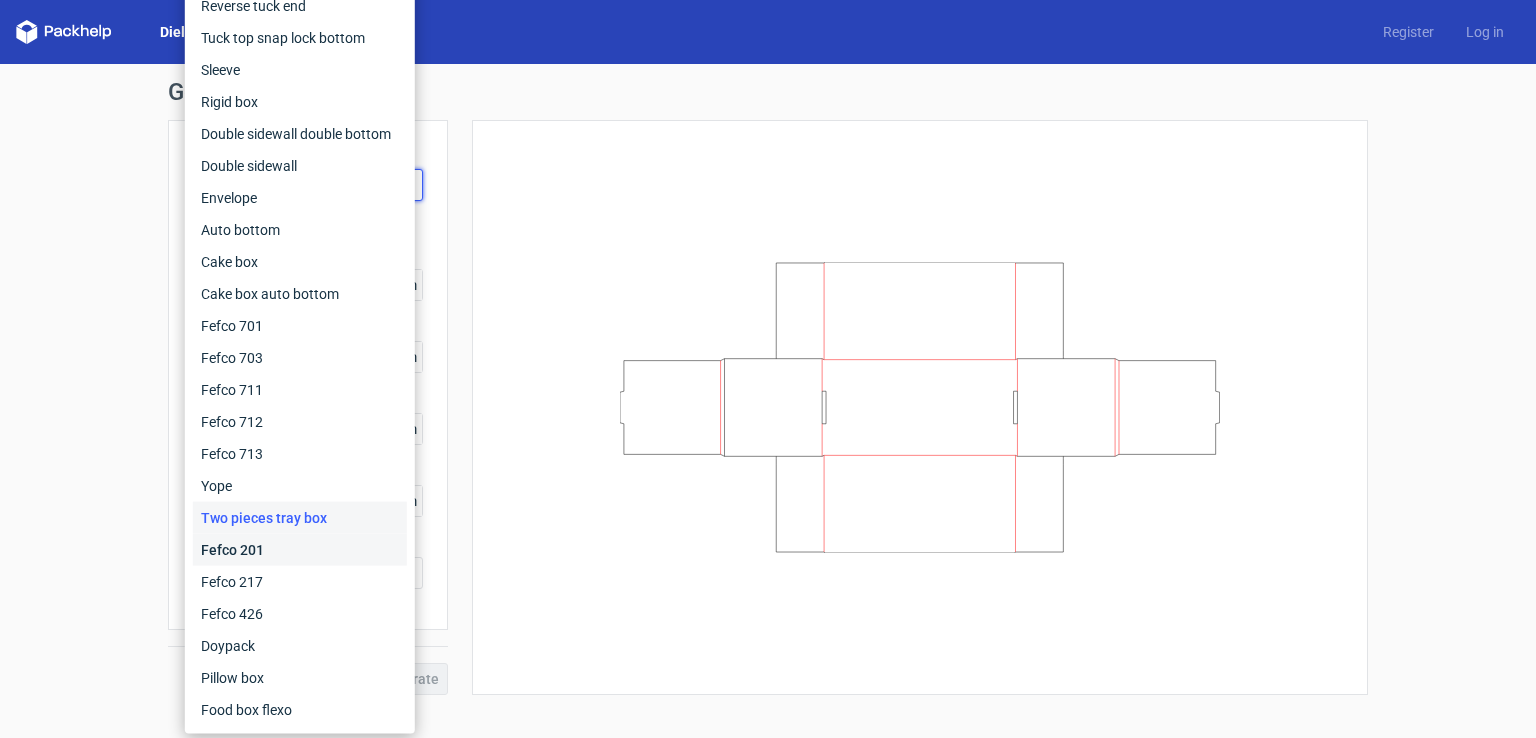 click on "Fefco 201" at bounding box center [300, 550] 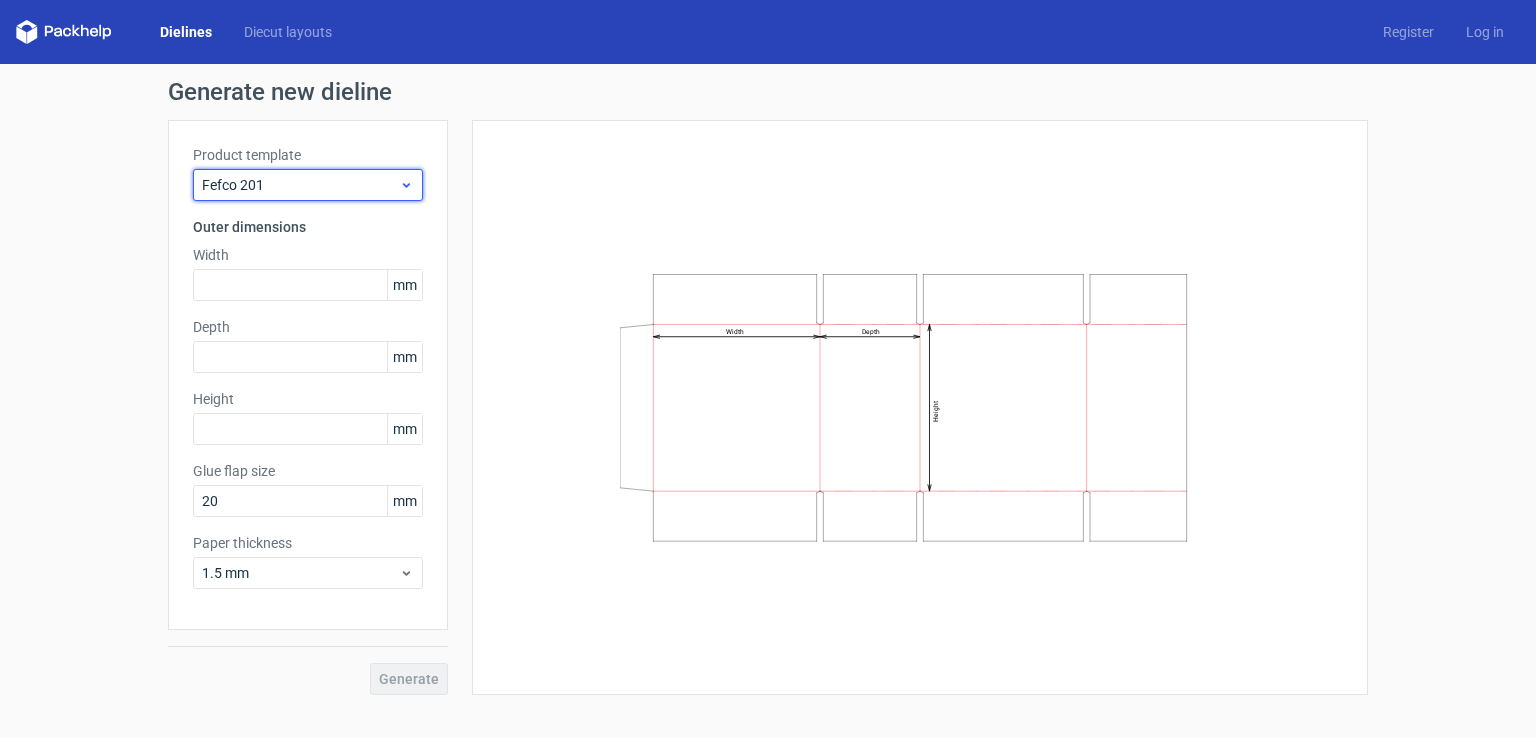 click on "Fefco 201" at bounding box center [300, 185] 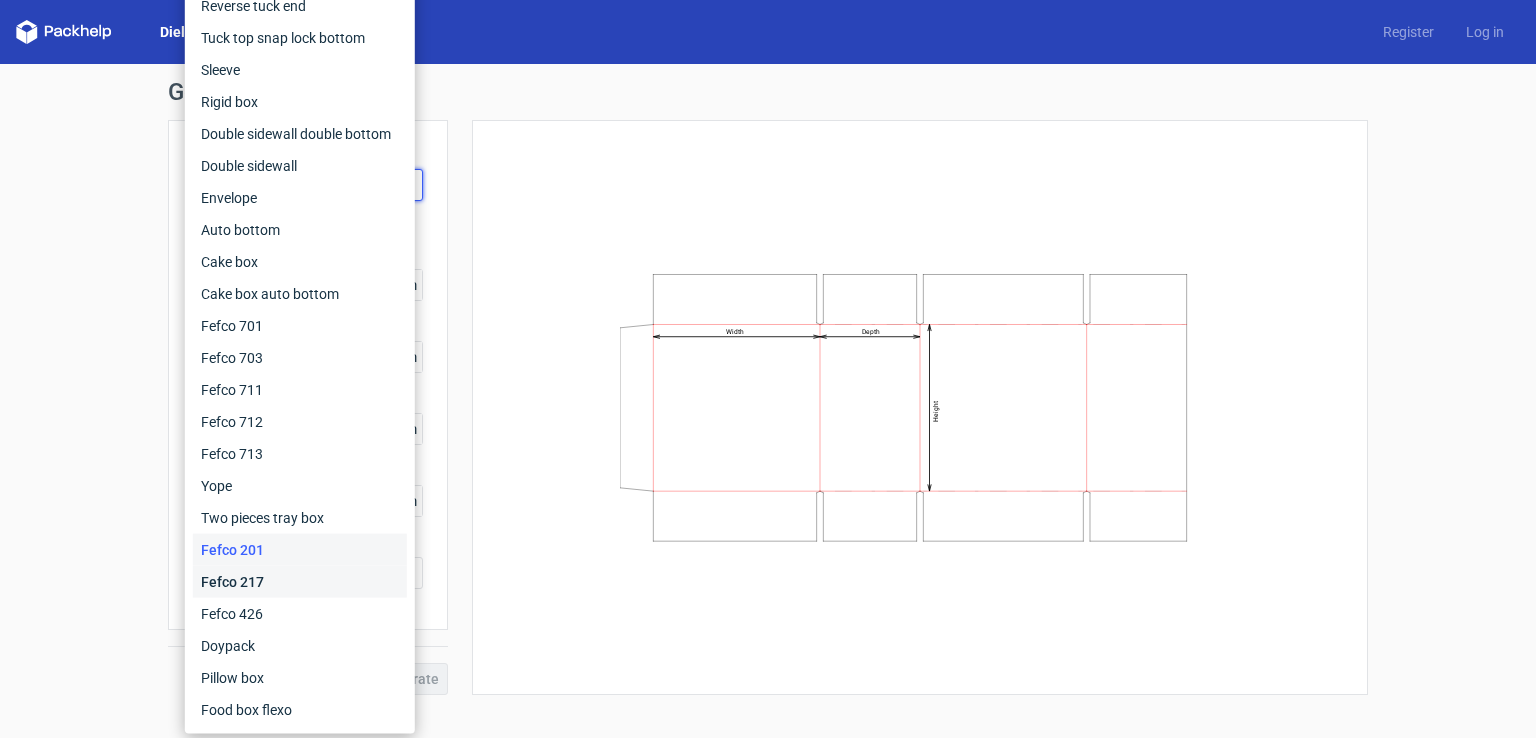 click on "Fefco 217" at bounding box center (300, 582) 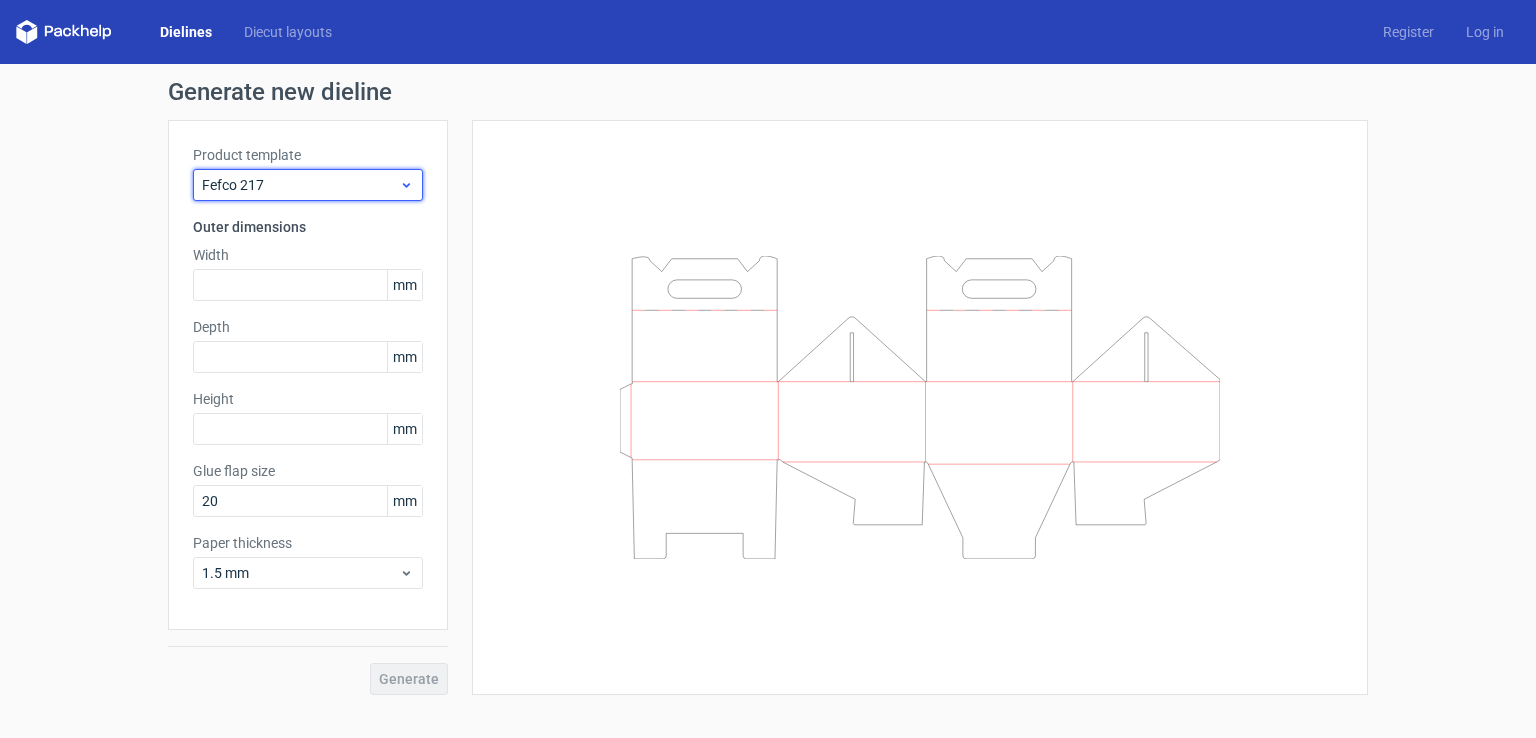 click on "Fefco 217" at bounding box center (300, 185) 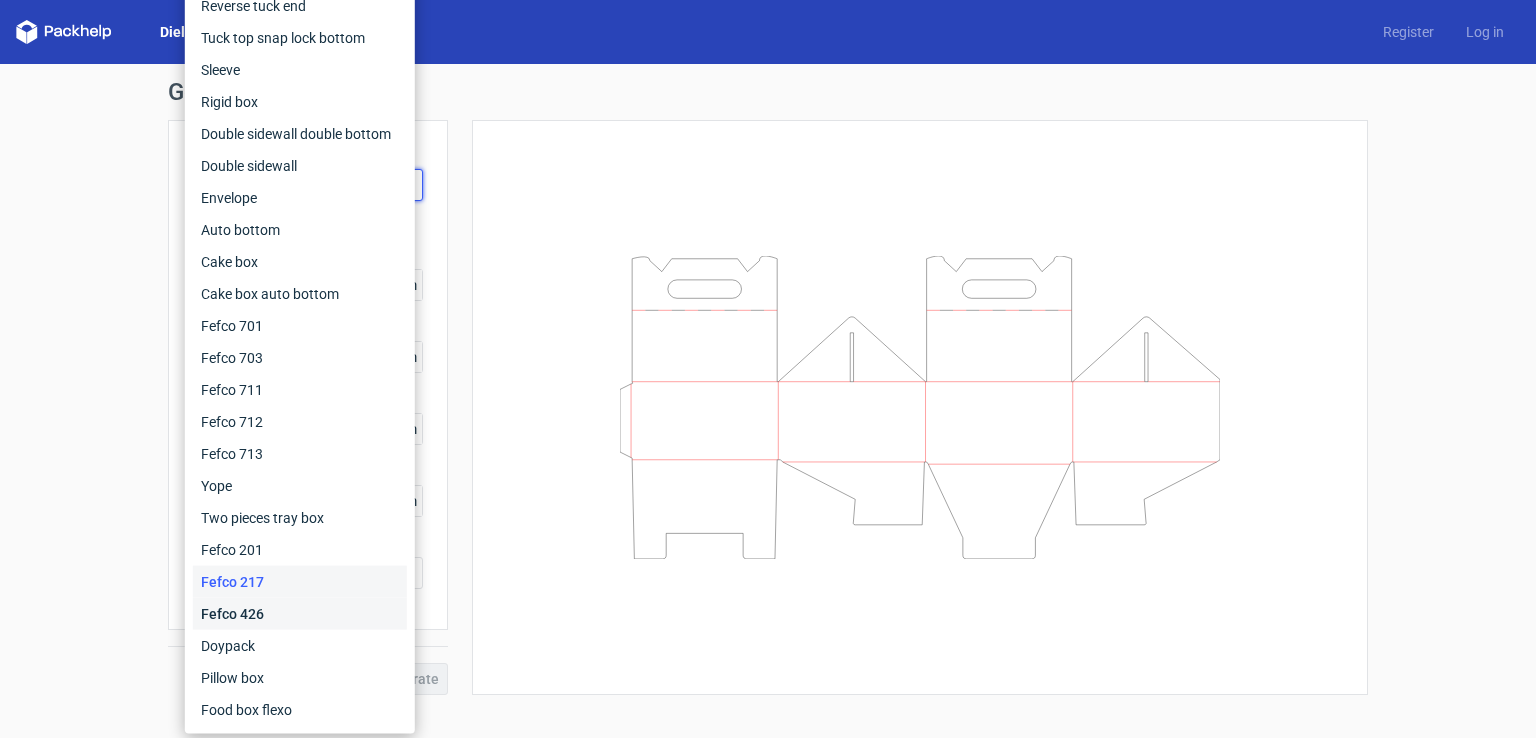 click on "Fefco 426" at bounding box center [300, 614] 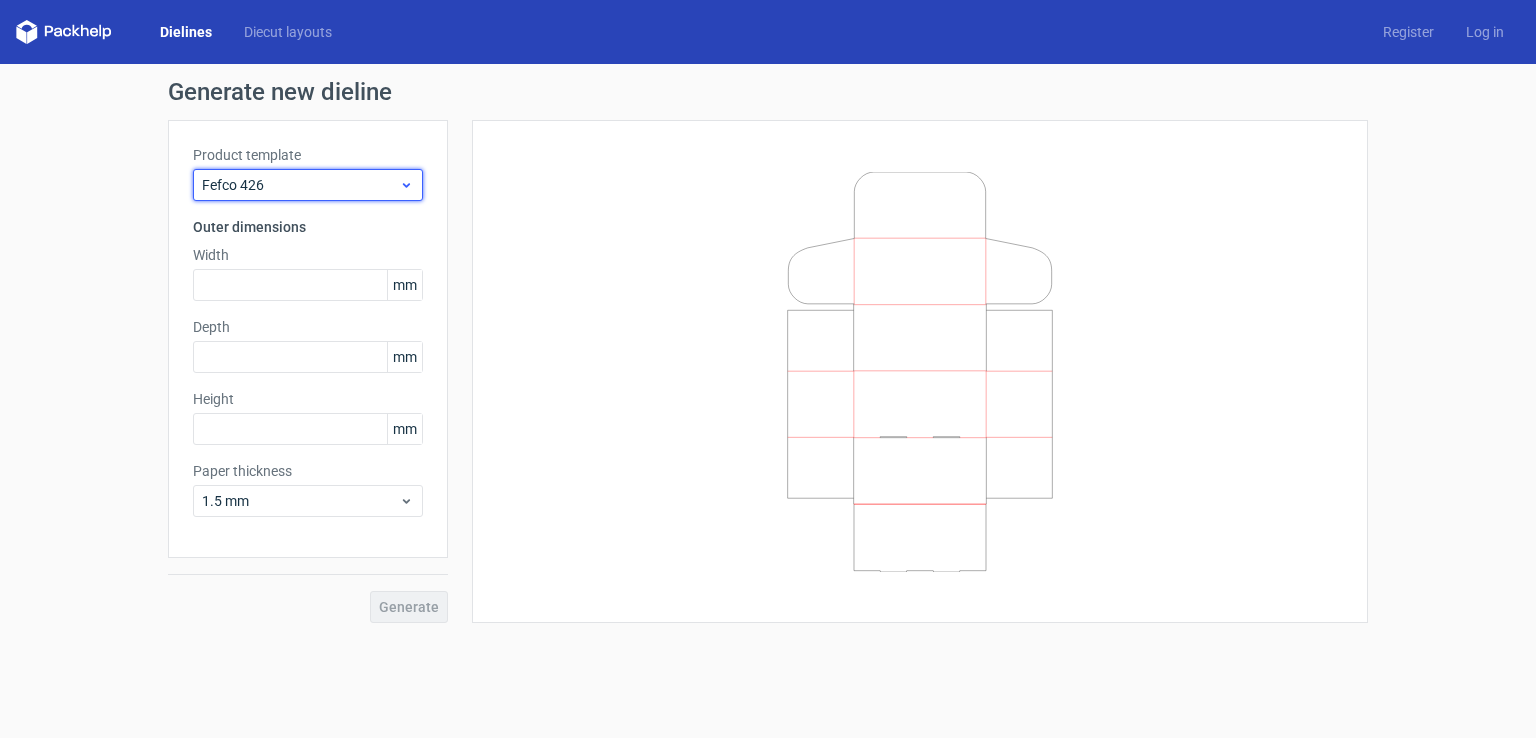 click on "Fefco 426" at bounding box center (300, 185) 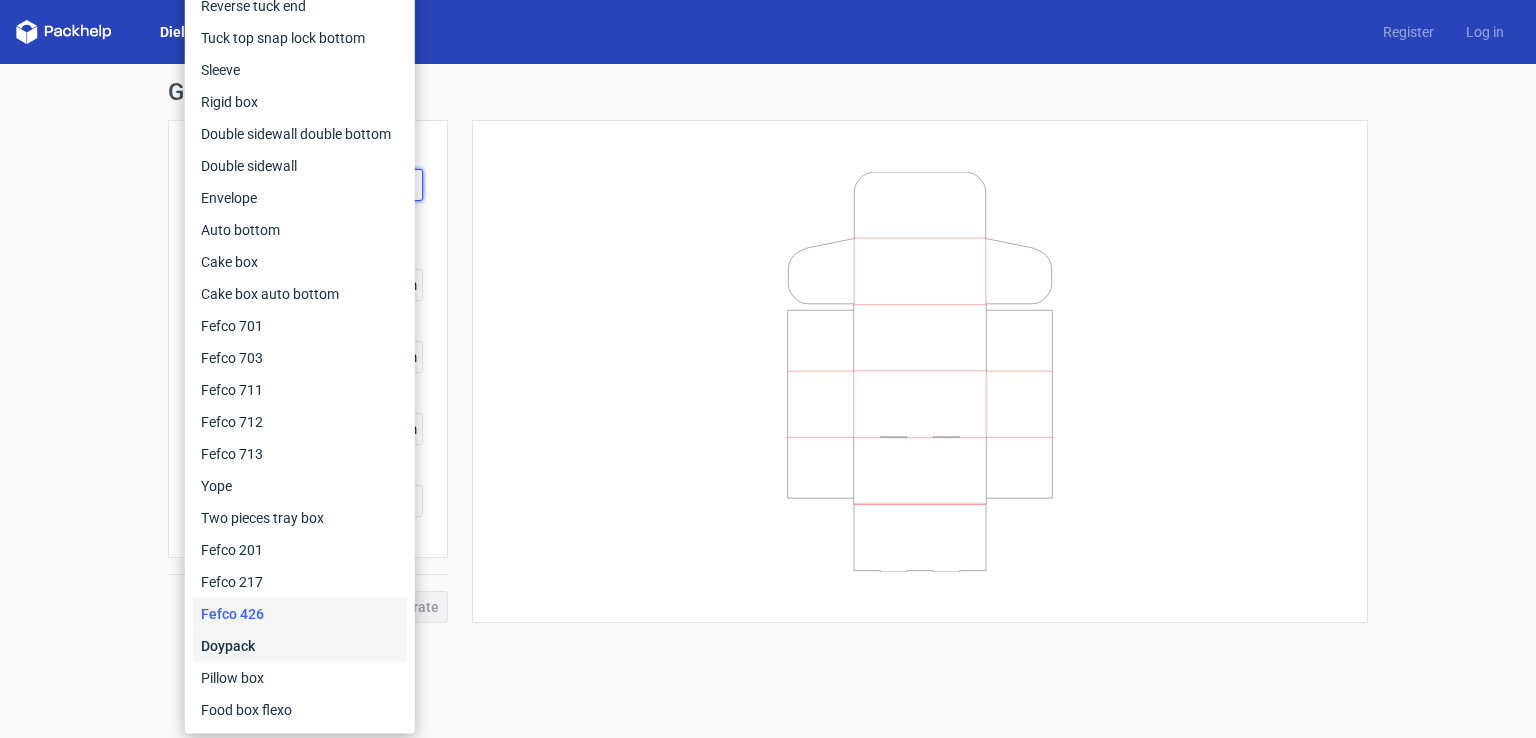 click on "Doypack" at bounding box center (300, 646) 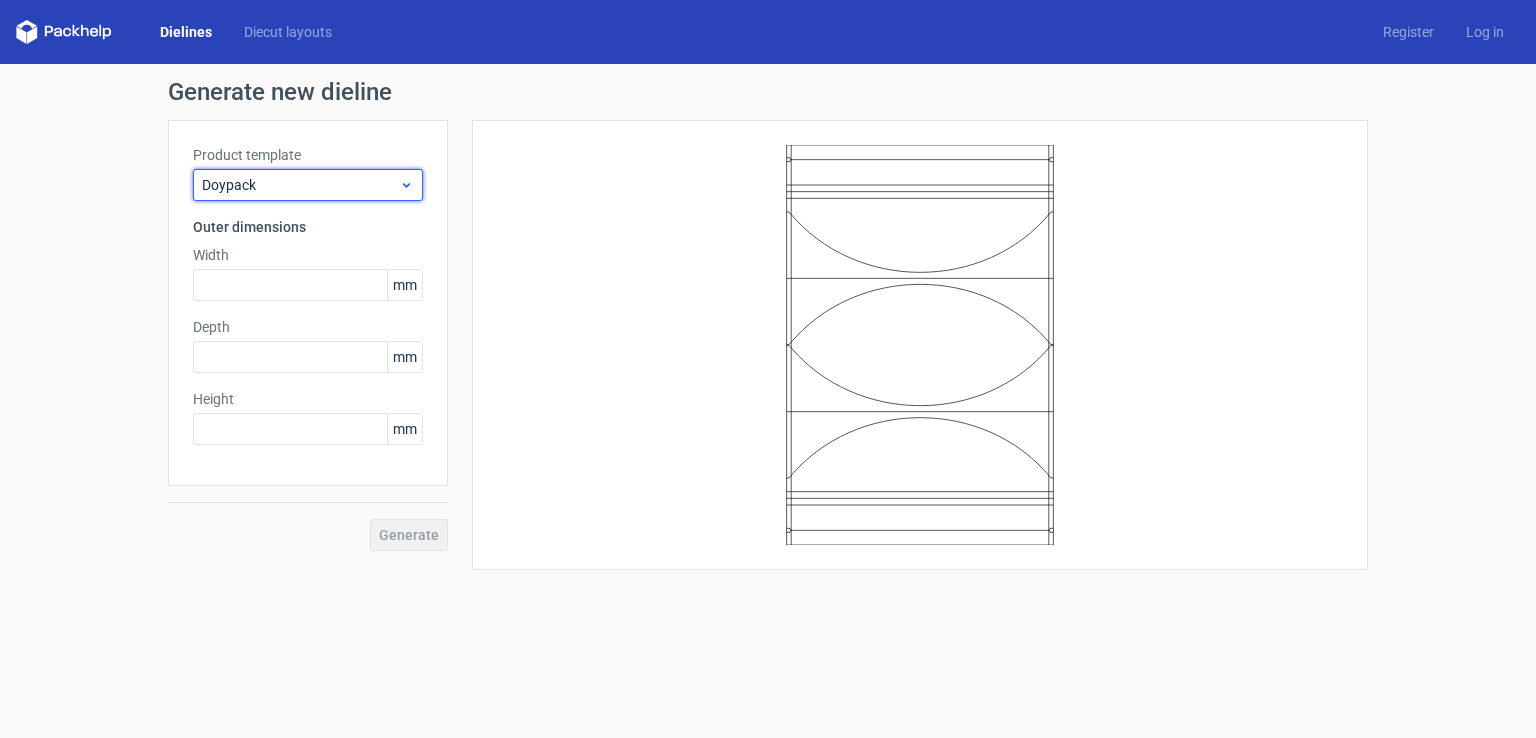 click on "Doypack" at bounding box center [308, 185] 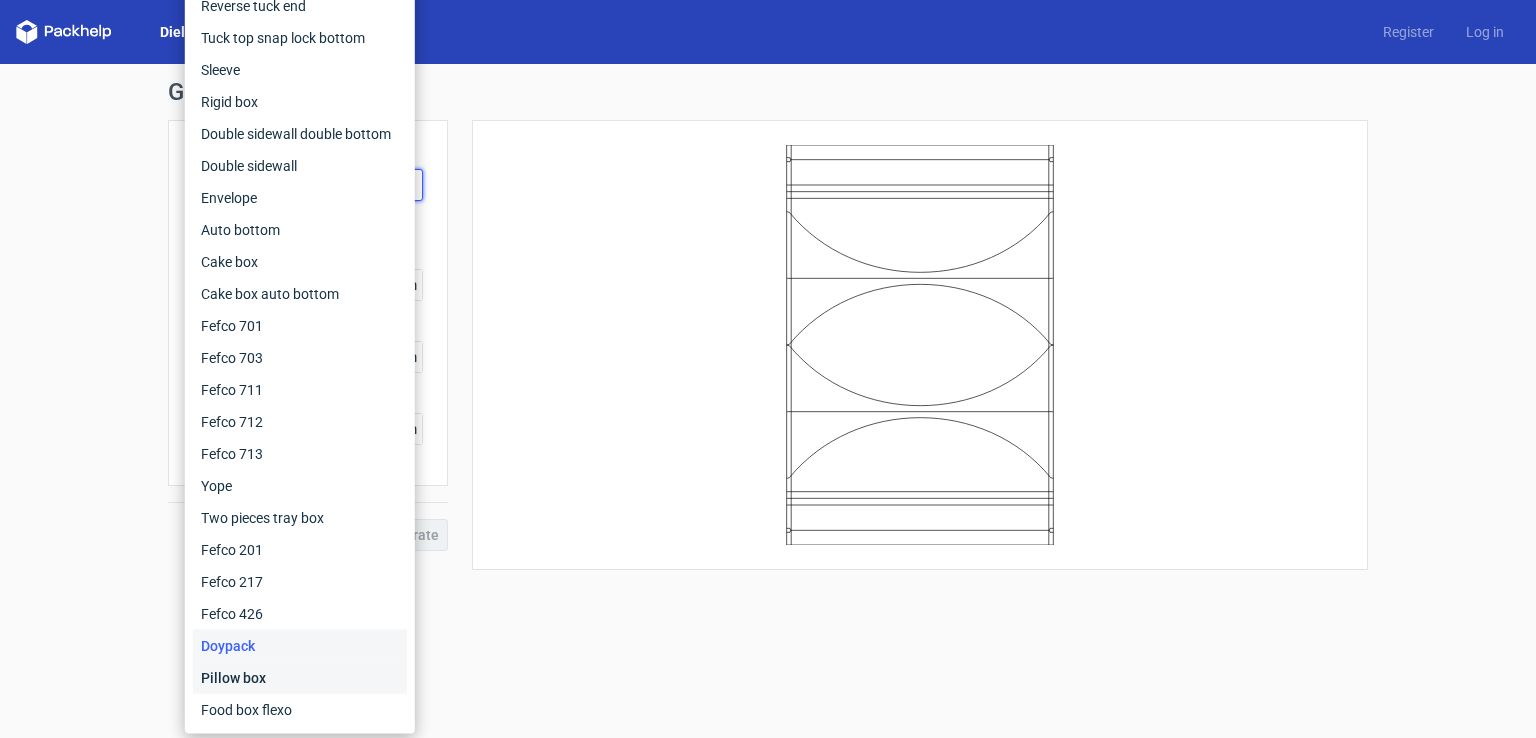 click on "Pillow box" at bounding box center (300, 678) 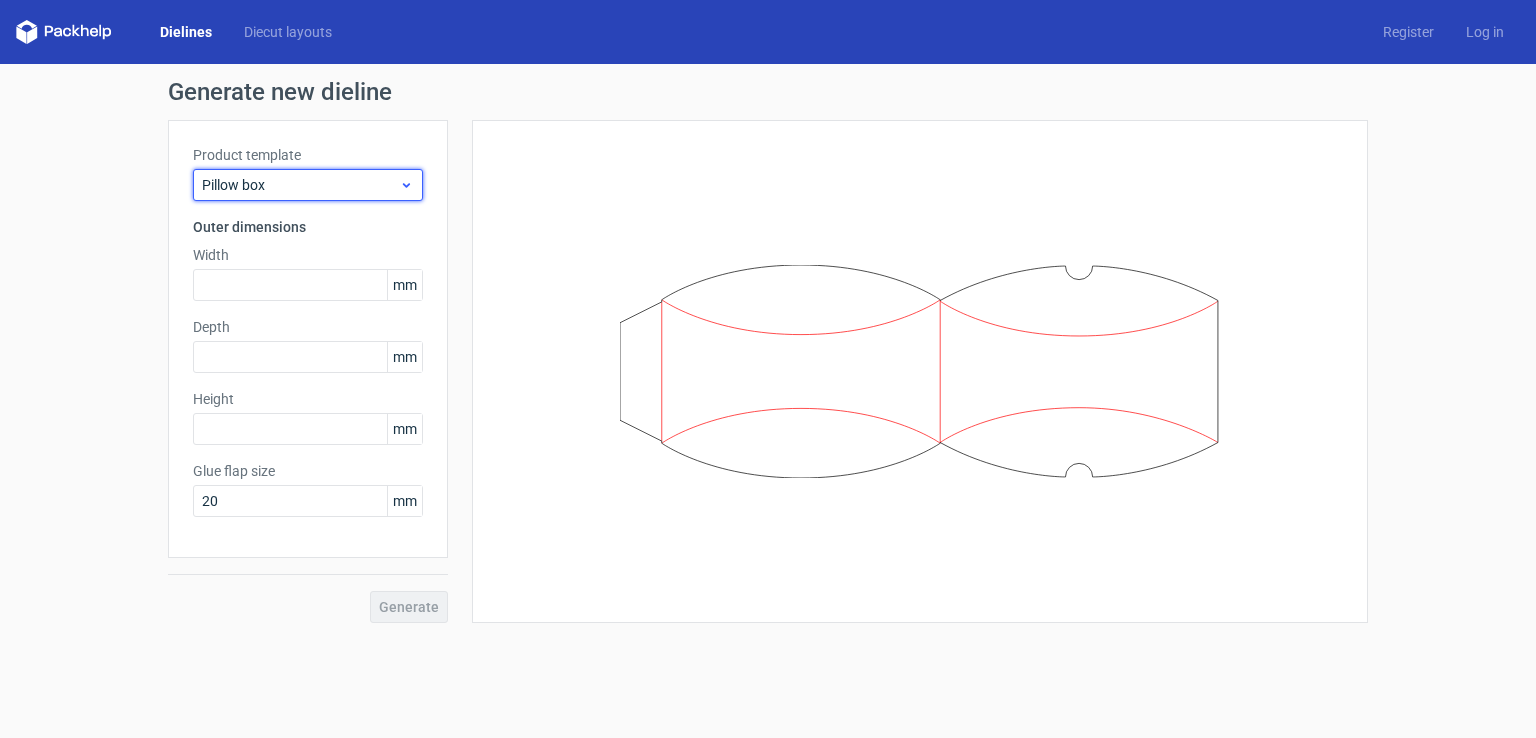 click on "Pillow box" at bounding box center [300, 185] 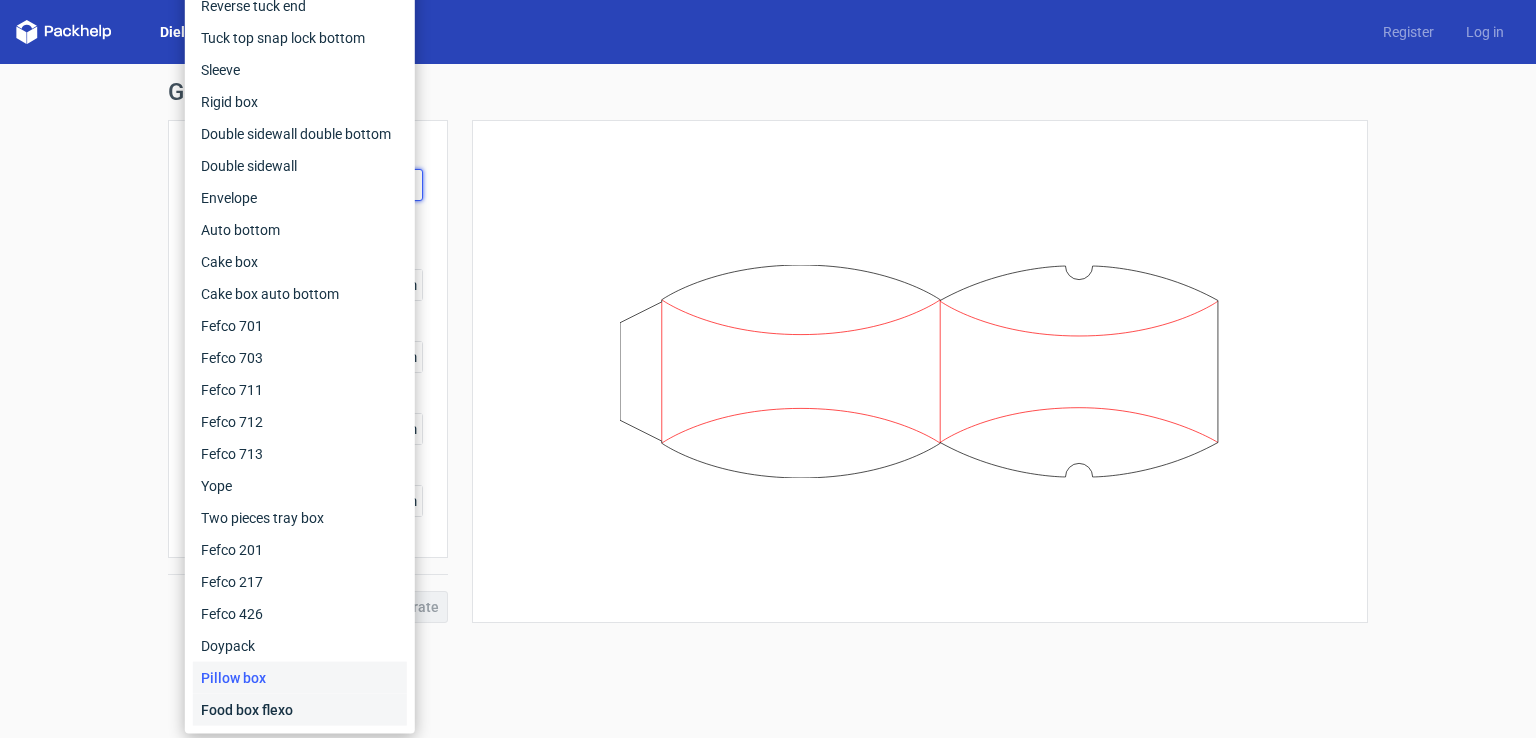 click on "Food box flexo" at bounding box center [300, 710] 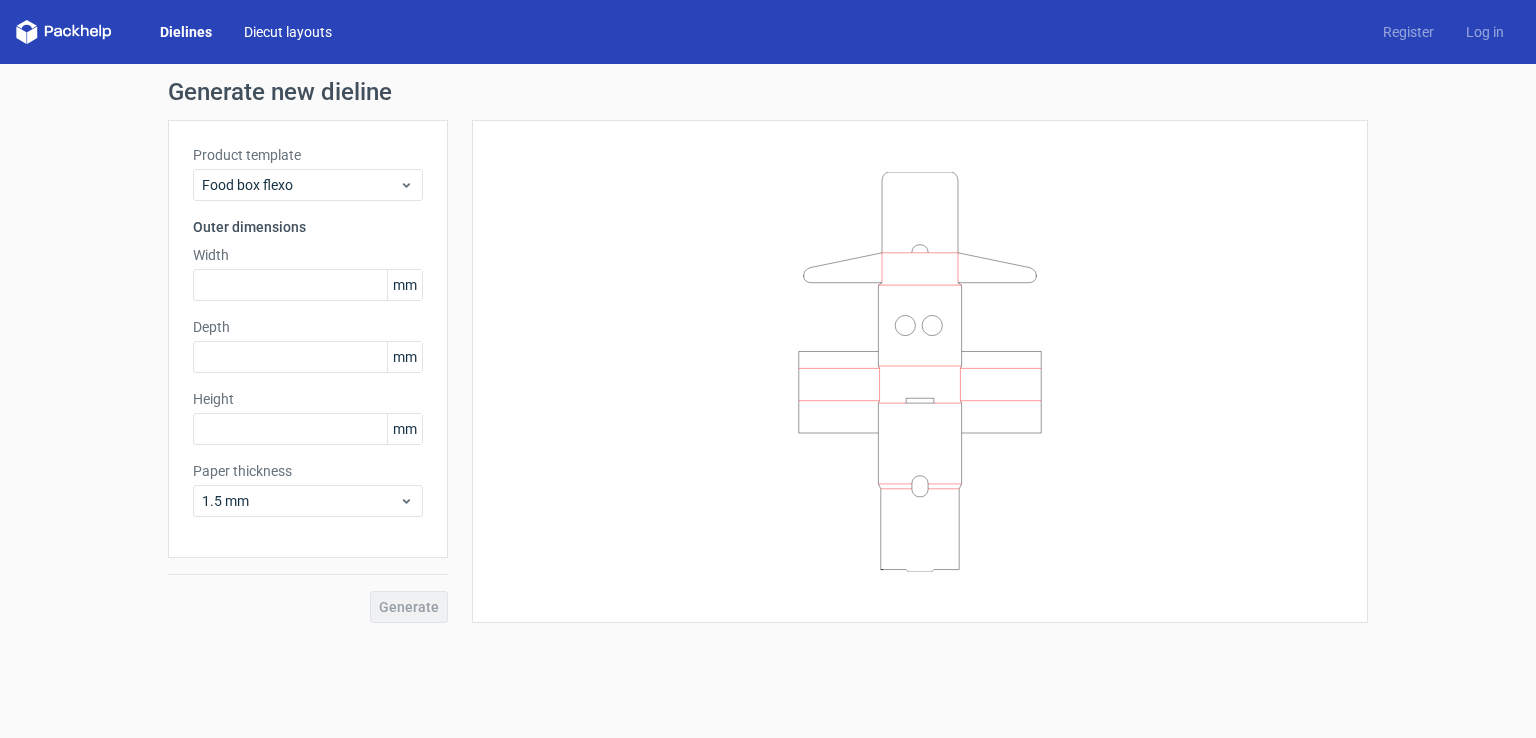 click on "Diecut layouts" at bounding box center (288, 32) 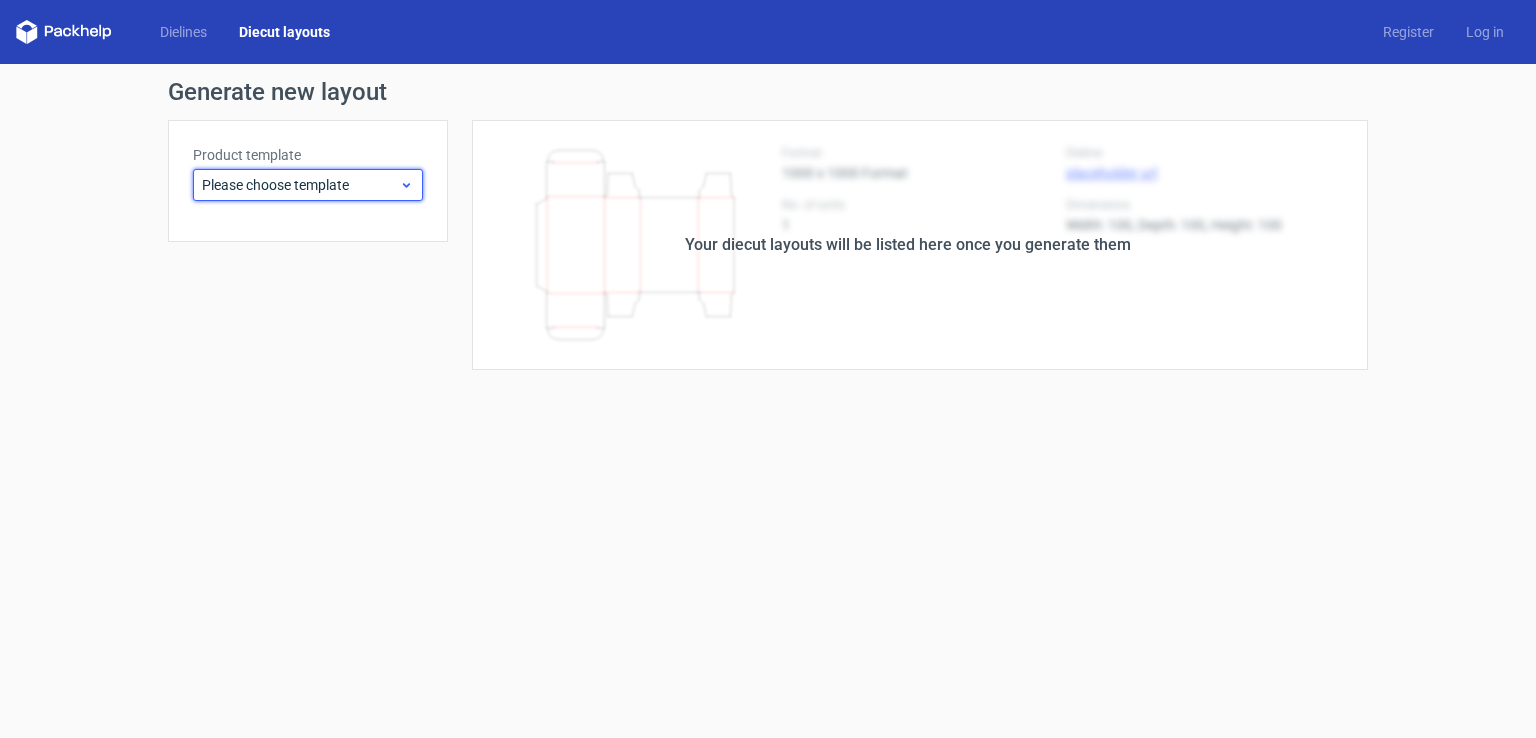 click on "Please choose template" at bounding box center (300, 185) 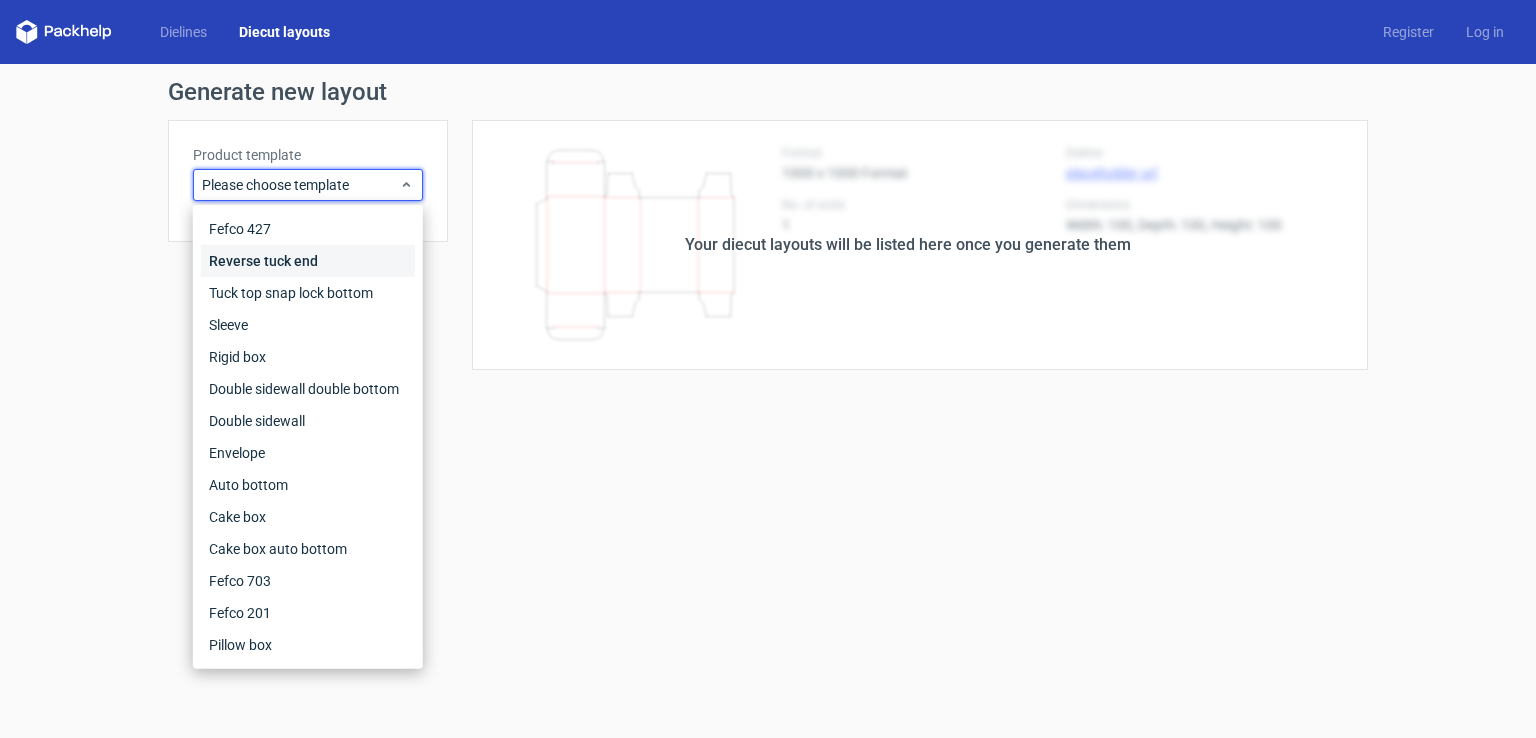 click on "Reverse tuck end" at bounding box center (308, 261) 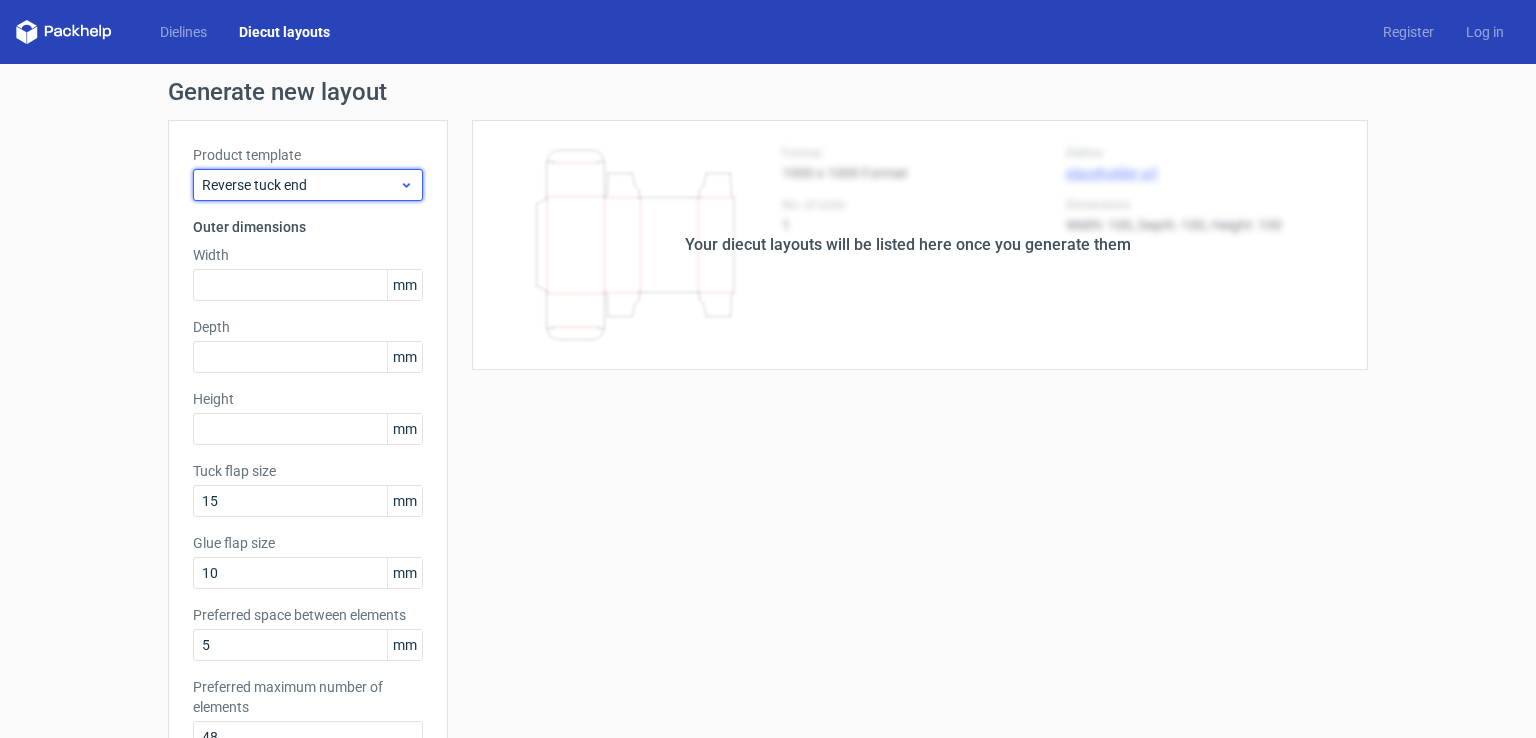click on "Reverse tuck end" at bounding box center (300, 185) 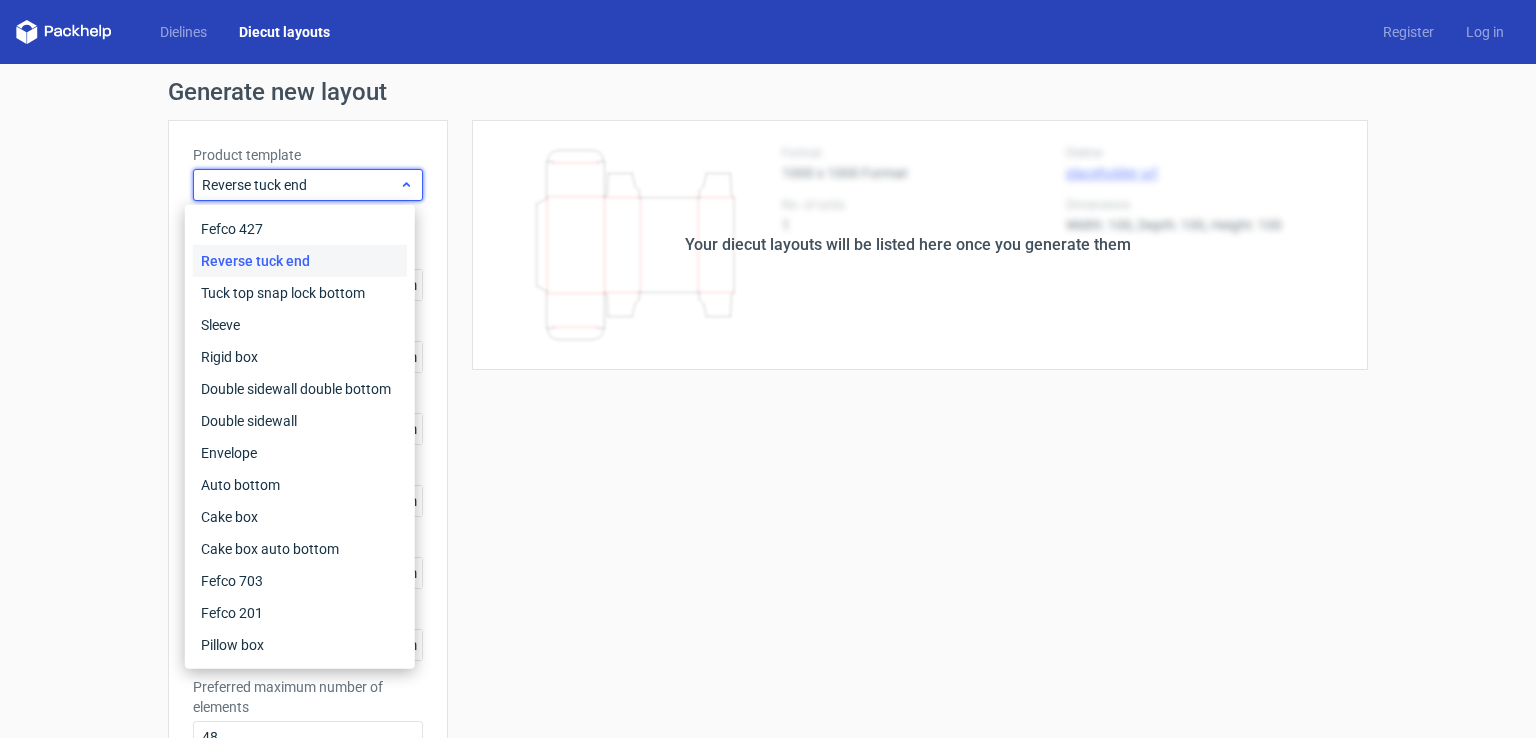 click on "Reverse tuck end" at bounding box center (308, 185) 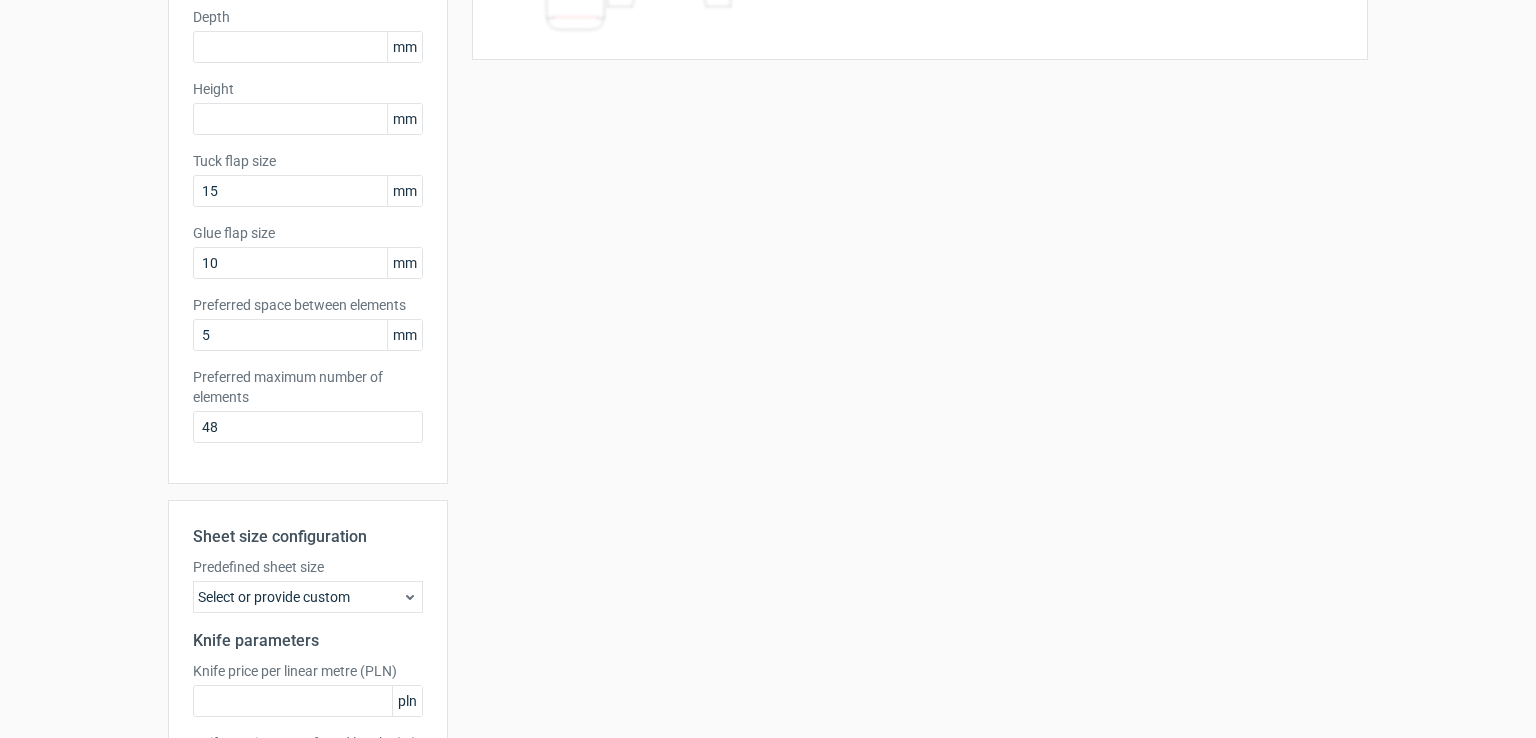 scroll, scrollTop: 0, scrollLeft: 0, axis: both 